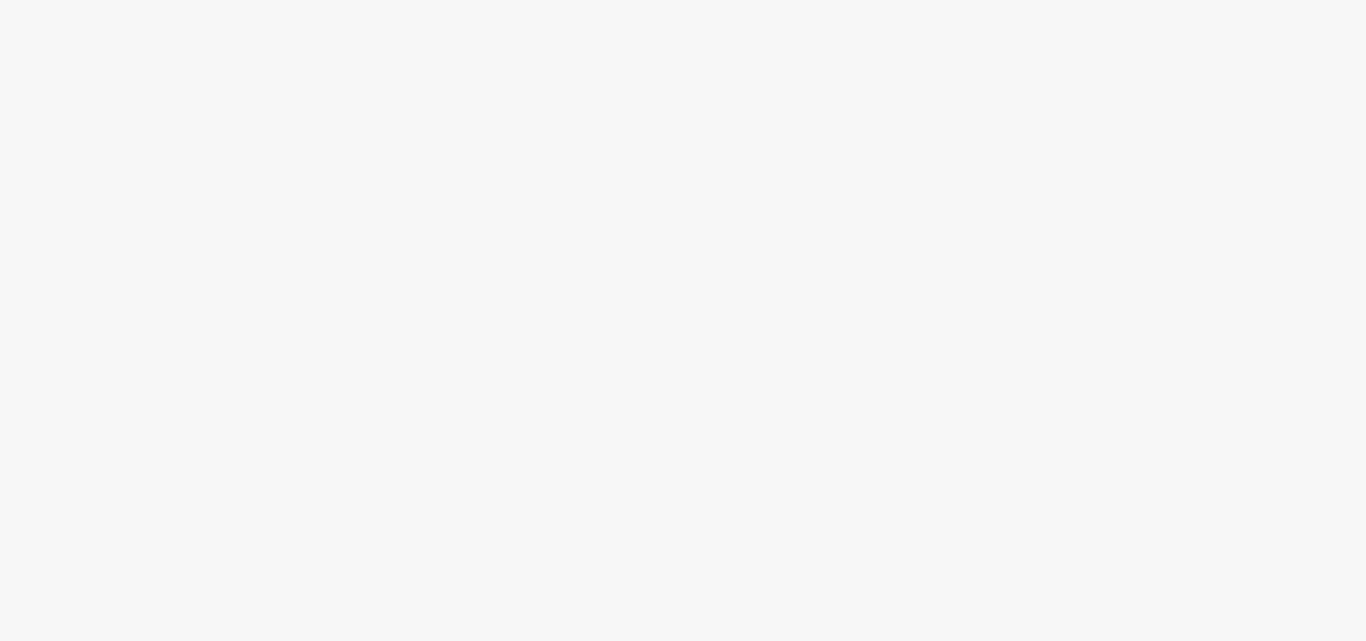 scroll, scrollTop: 0, scrollLeft: 0, axis: both 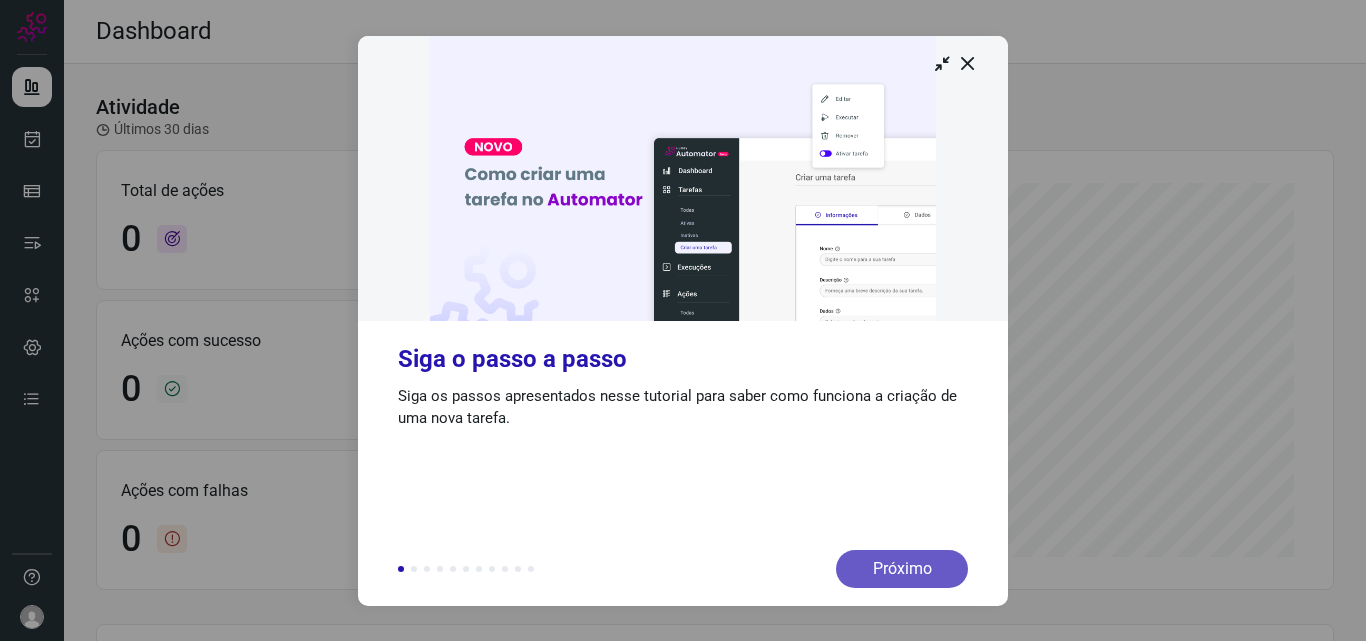 click on "Próximo" at bounding box center [902, 569] 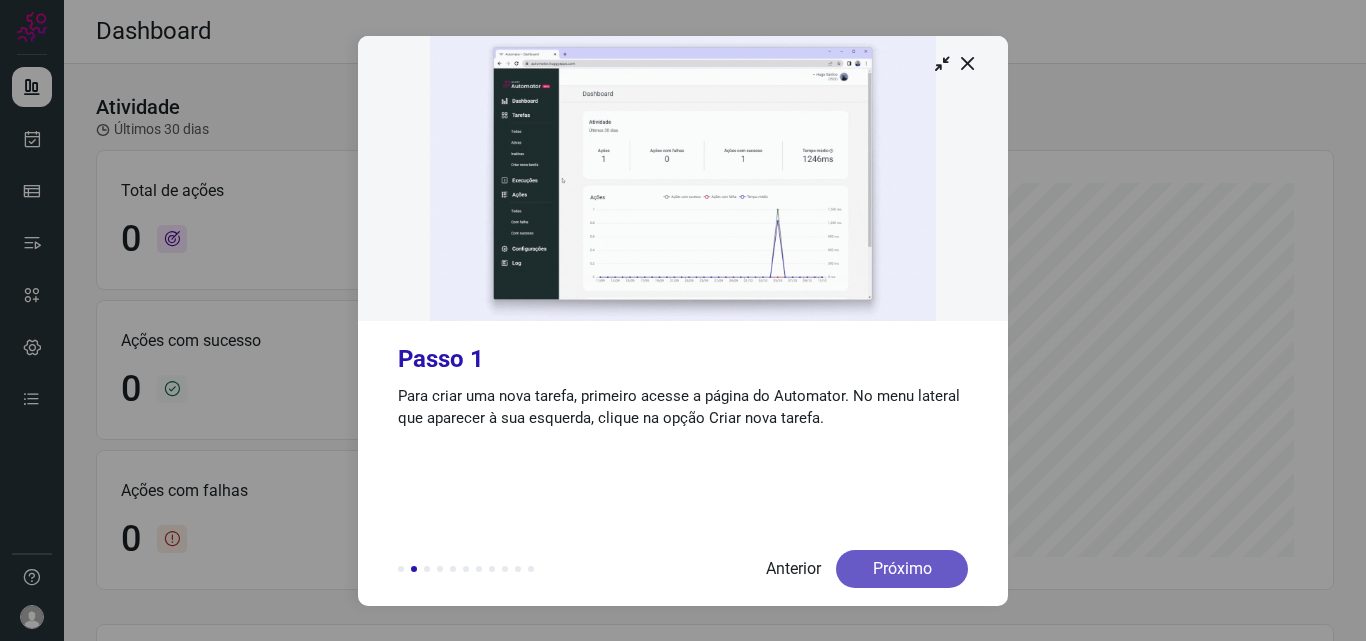 click on "Próximo" at bounding box center (902, 569) 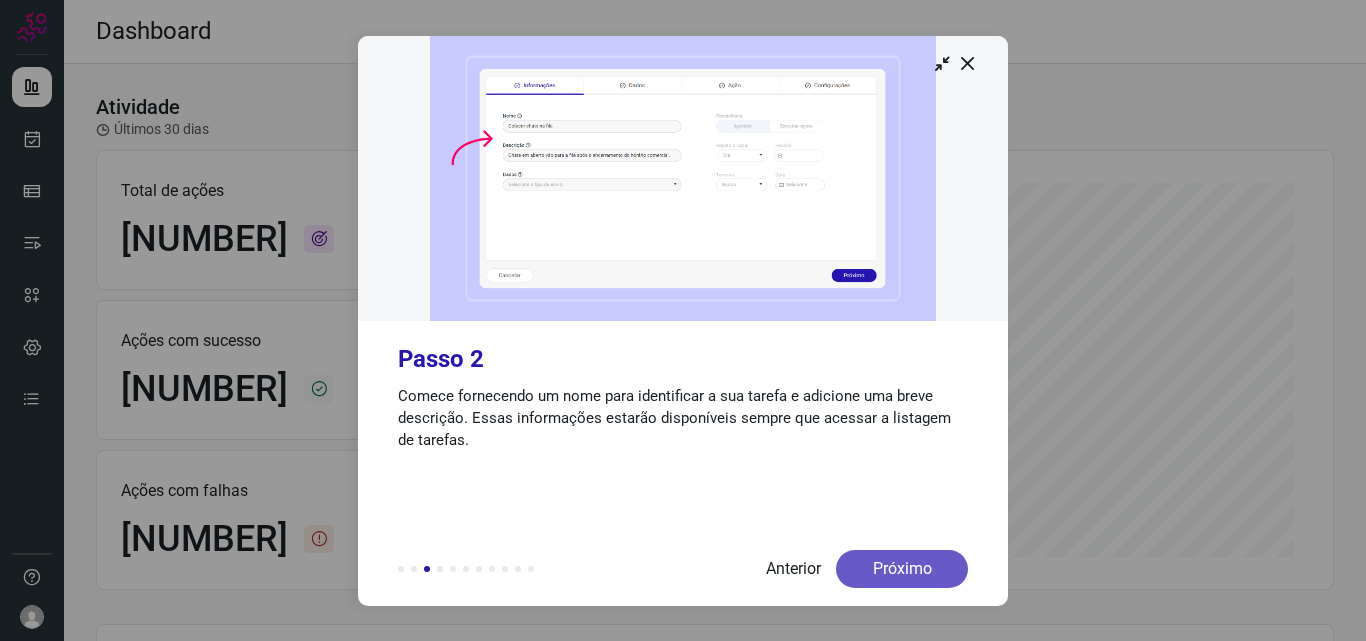 click on "Próximo" at bounding box center [902, 569] 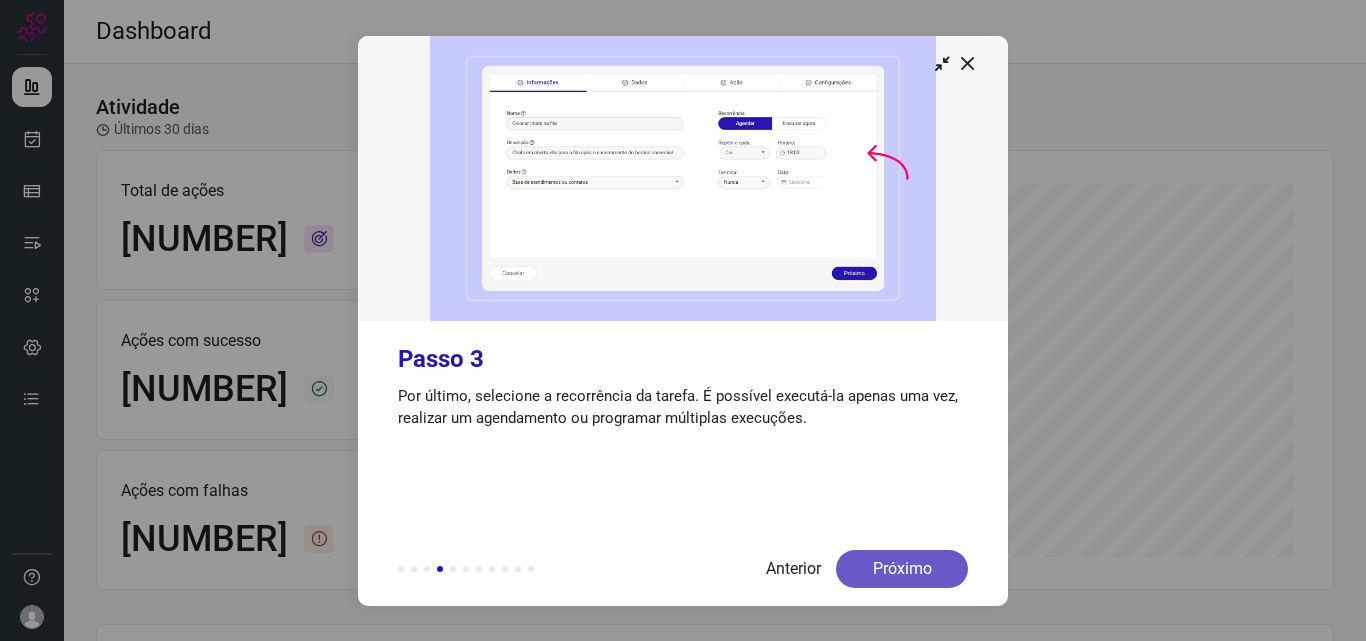 click on "Próximo" at bounding box center [902, 569] 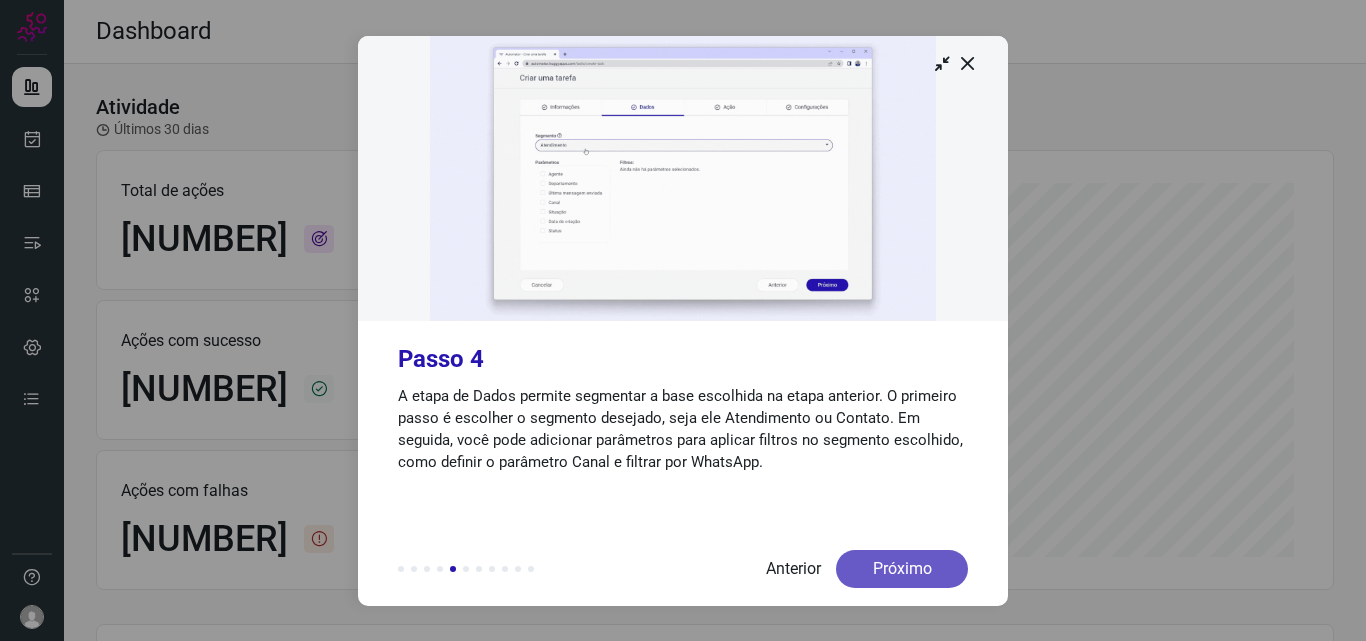click on "Próximo" at bounding box center (902, 569) 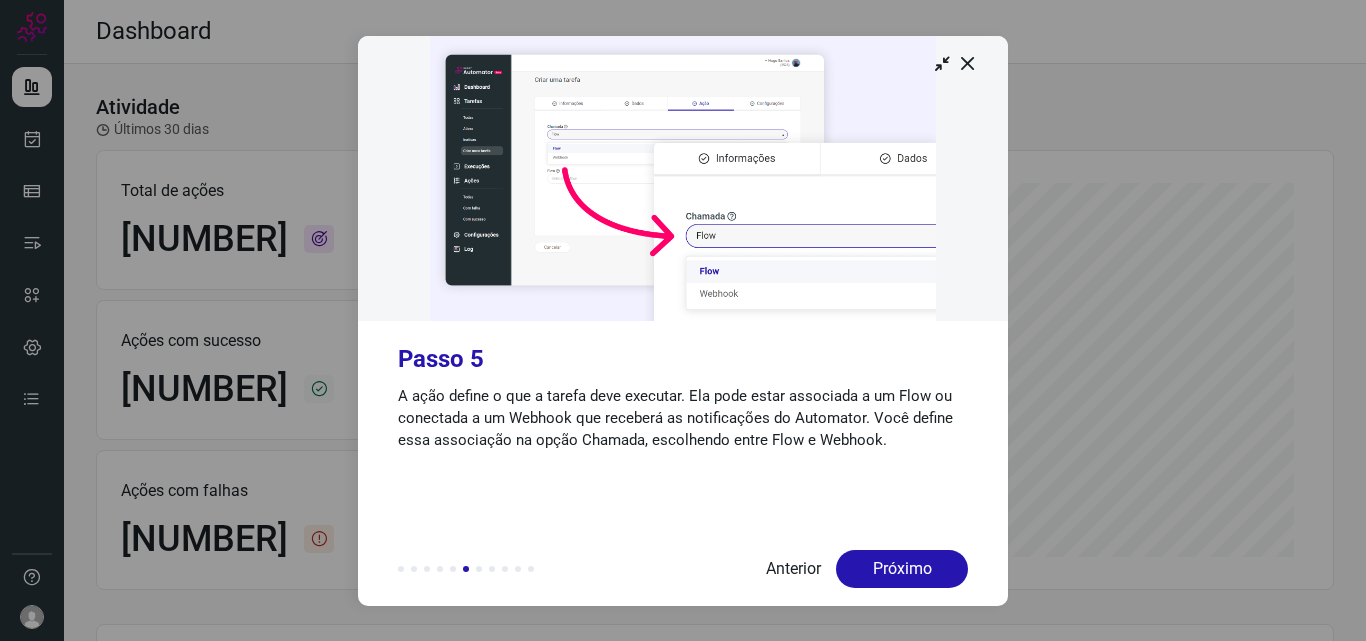 click on "Próximo" at bounding box center (902, 569) 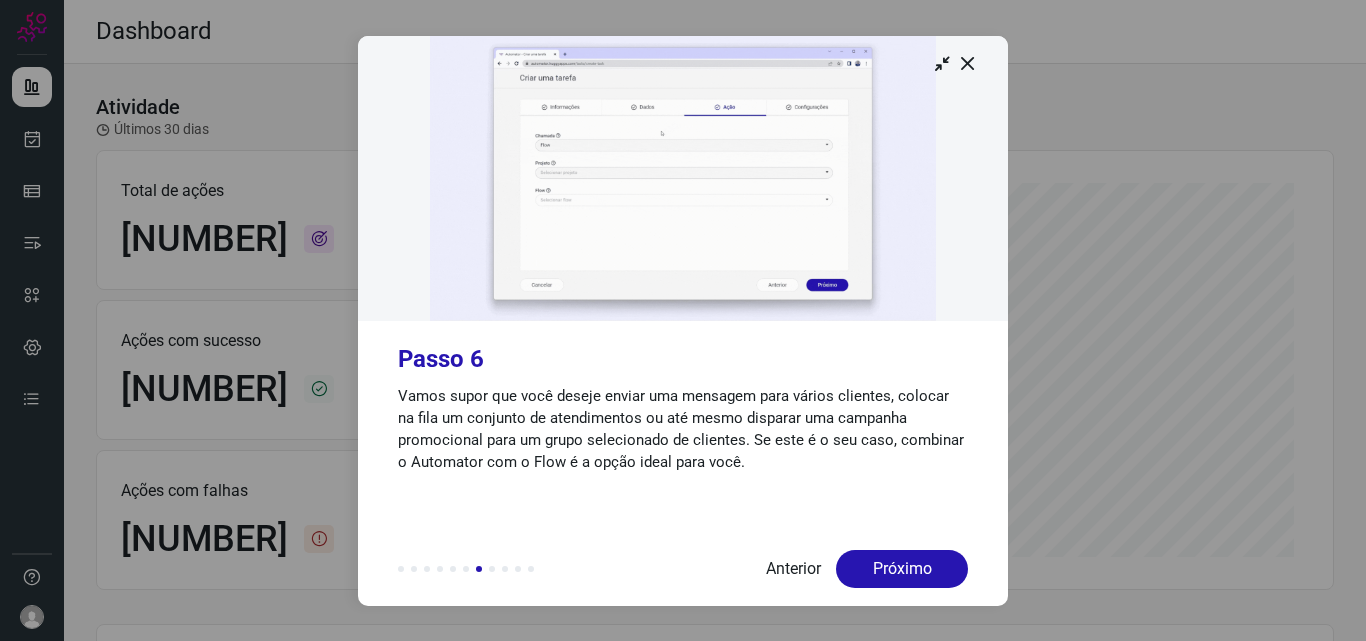 click on "Próximo" at bounding box center (902, 569) 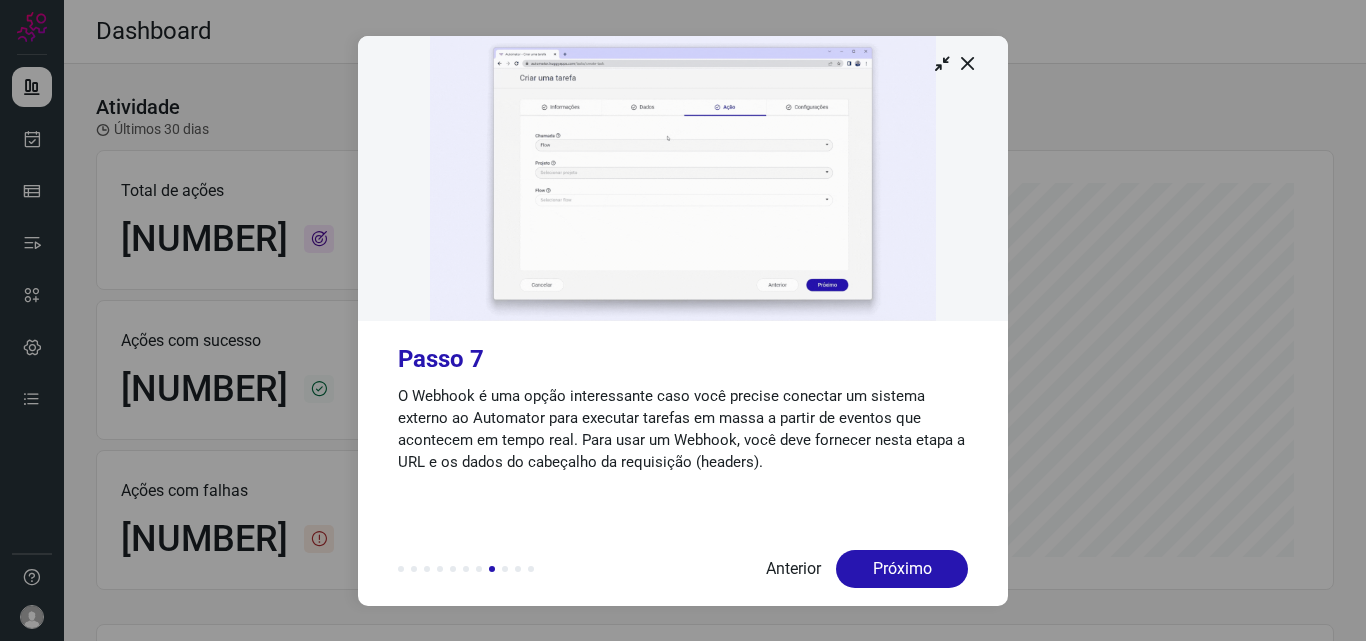 click on "Próximo" at bounding box center [902, 569] 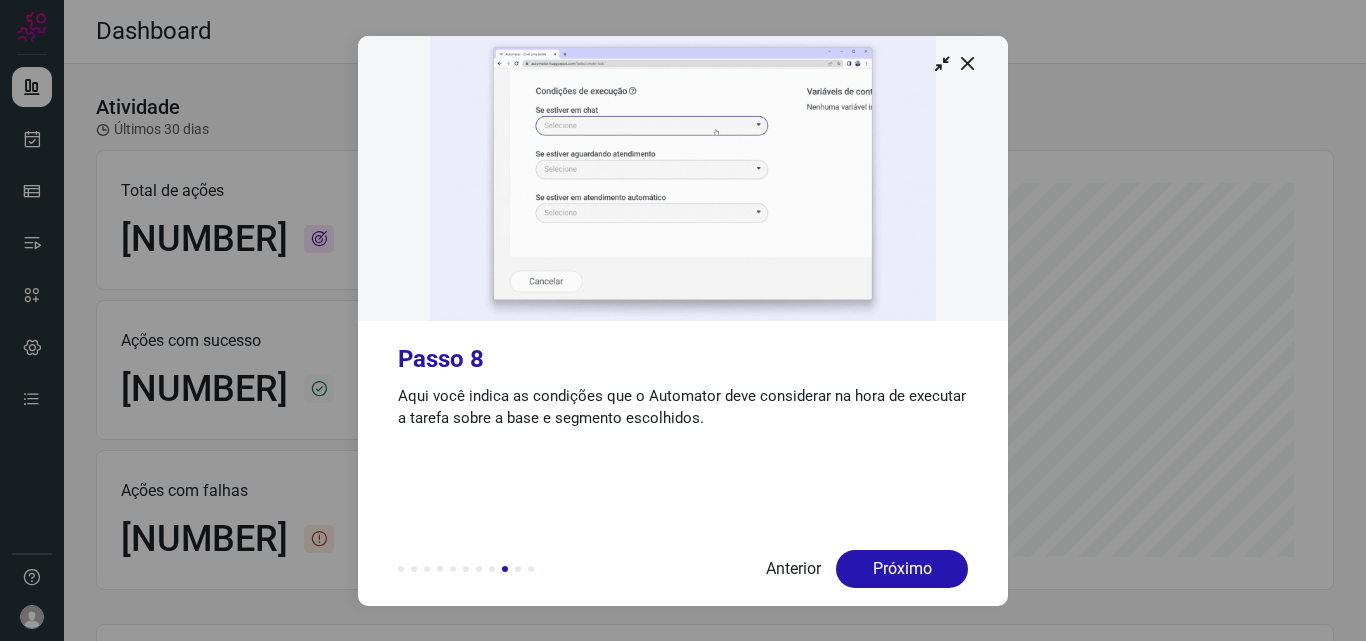 click on "Próximo" at bounding box center [902, 569] 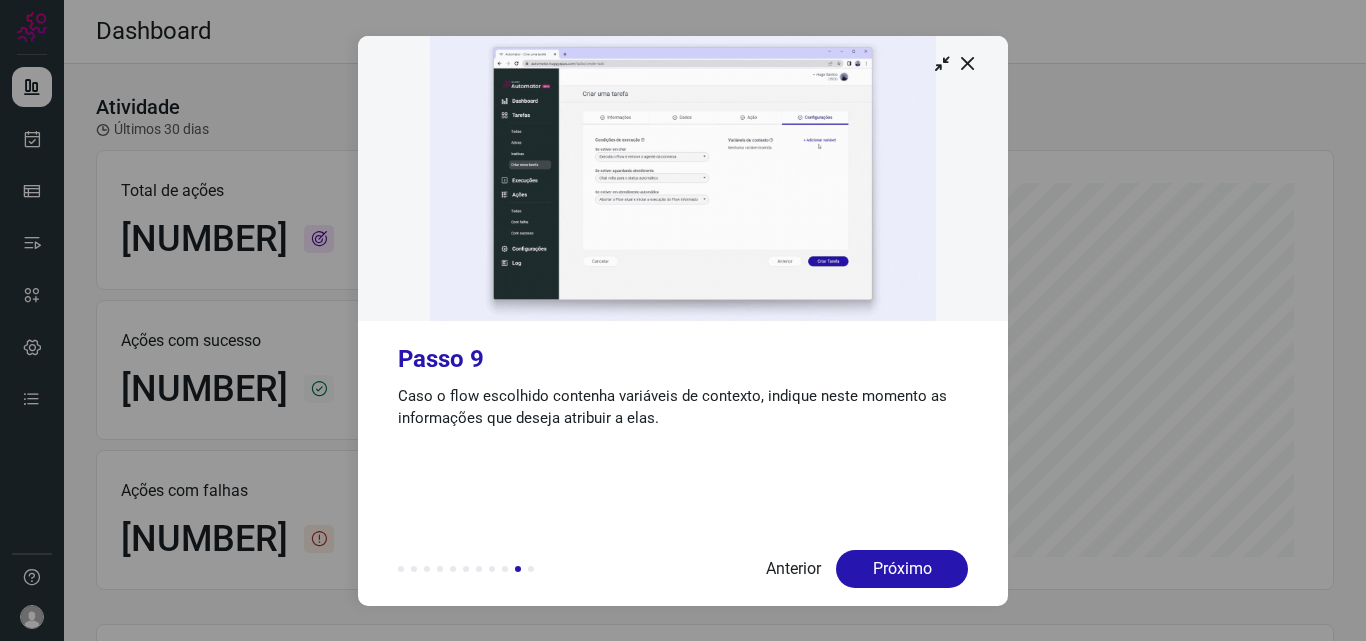 click on "Próximo" at bounding box center (902, 569) 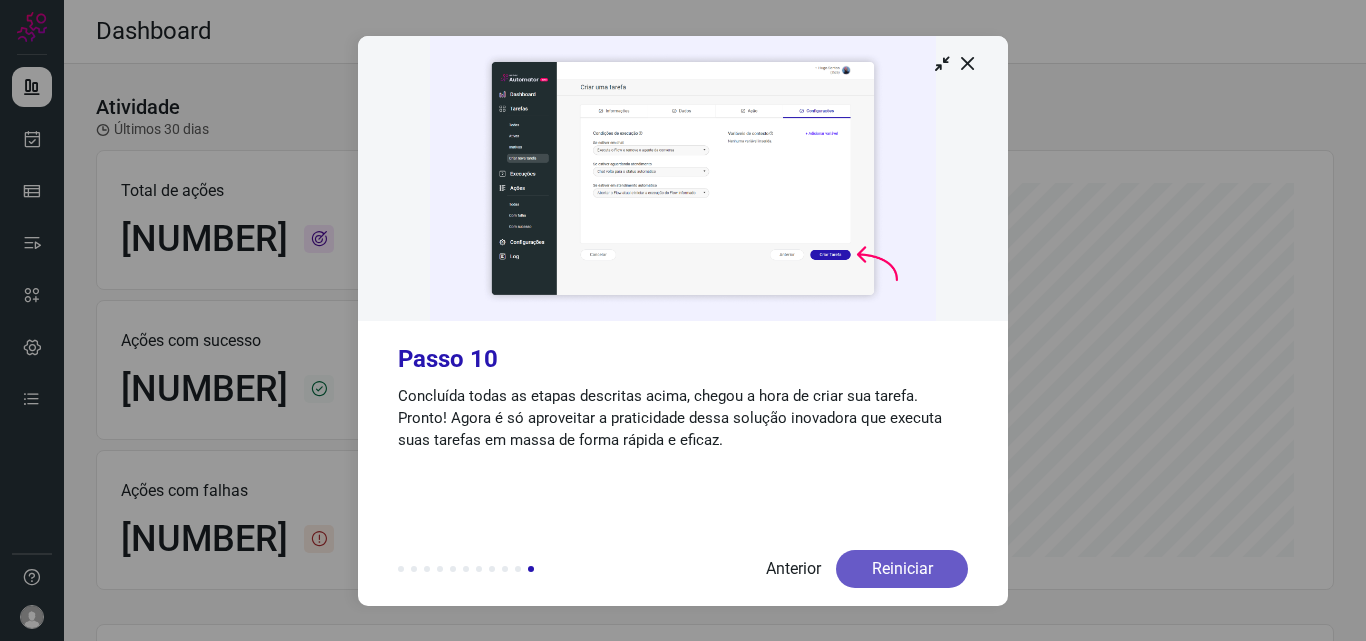 click on "Reiniciar" at bounding box center (902, 569) 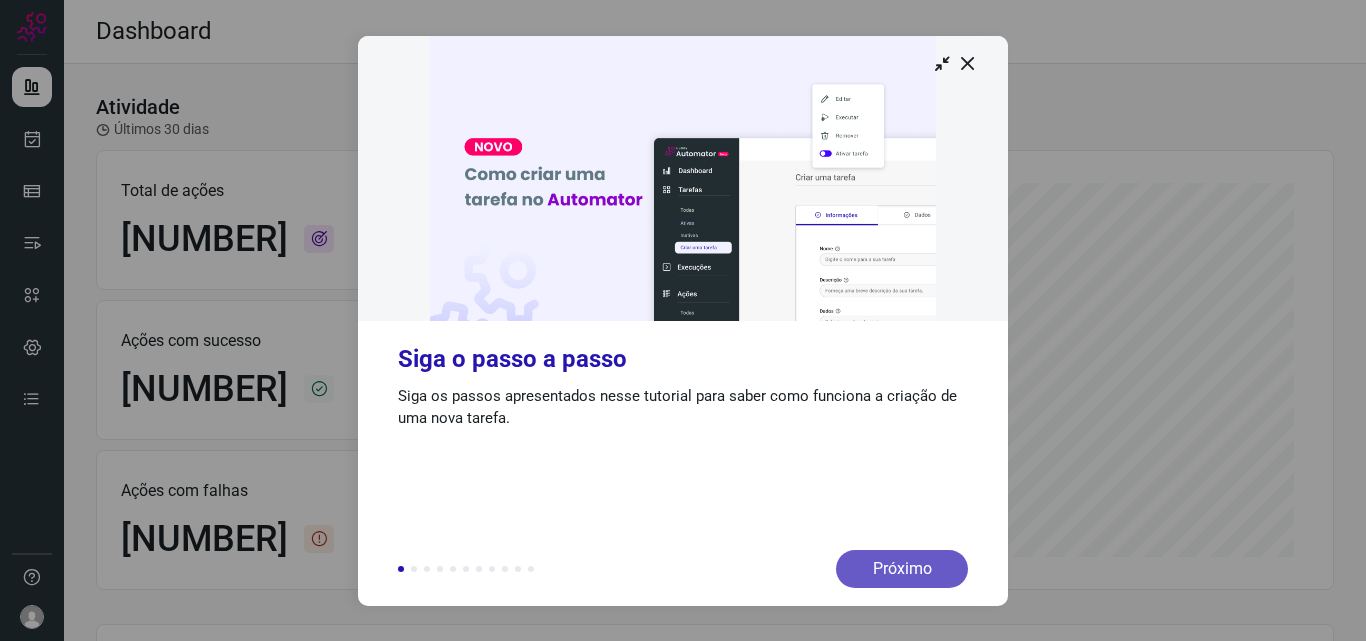 click on "Próximo" at bounding box center [902, 569] 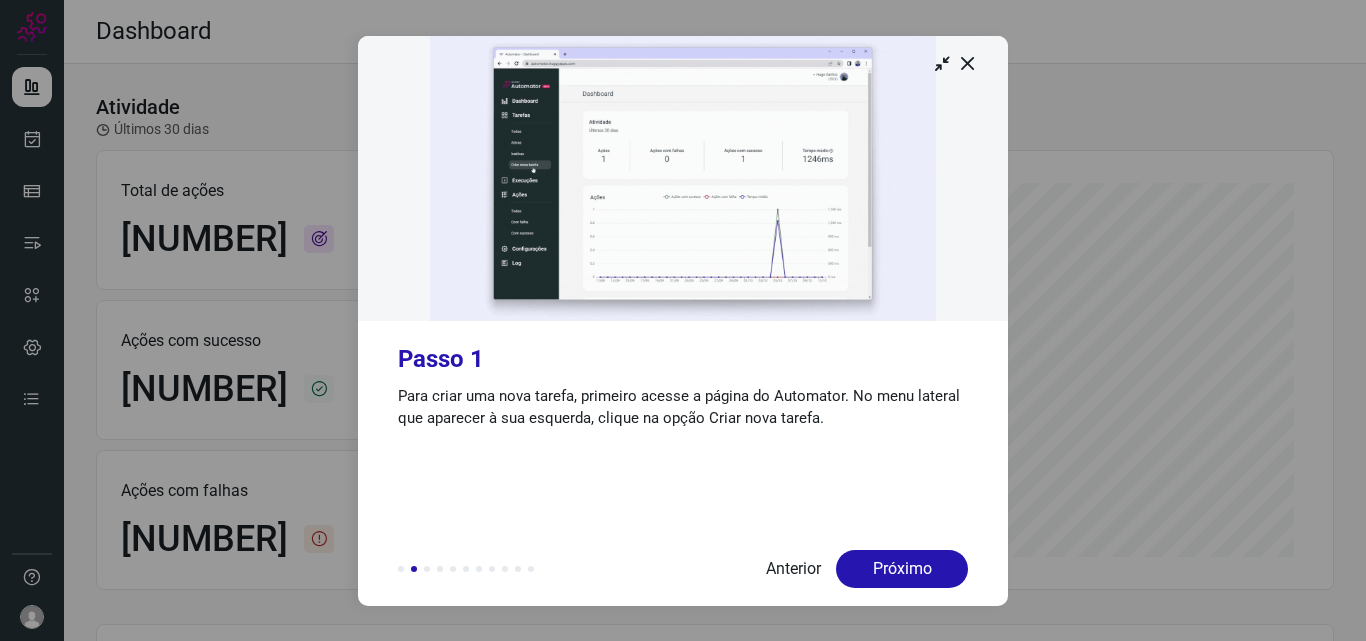 click on "Próximo" at bounding box center (902, 569) 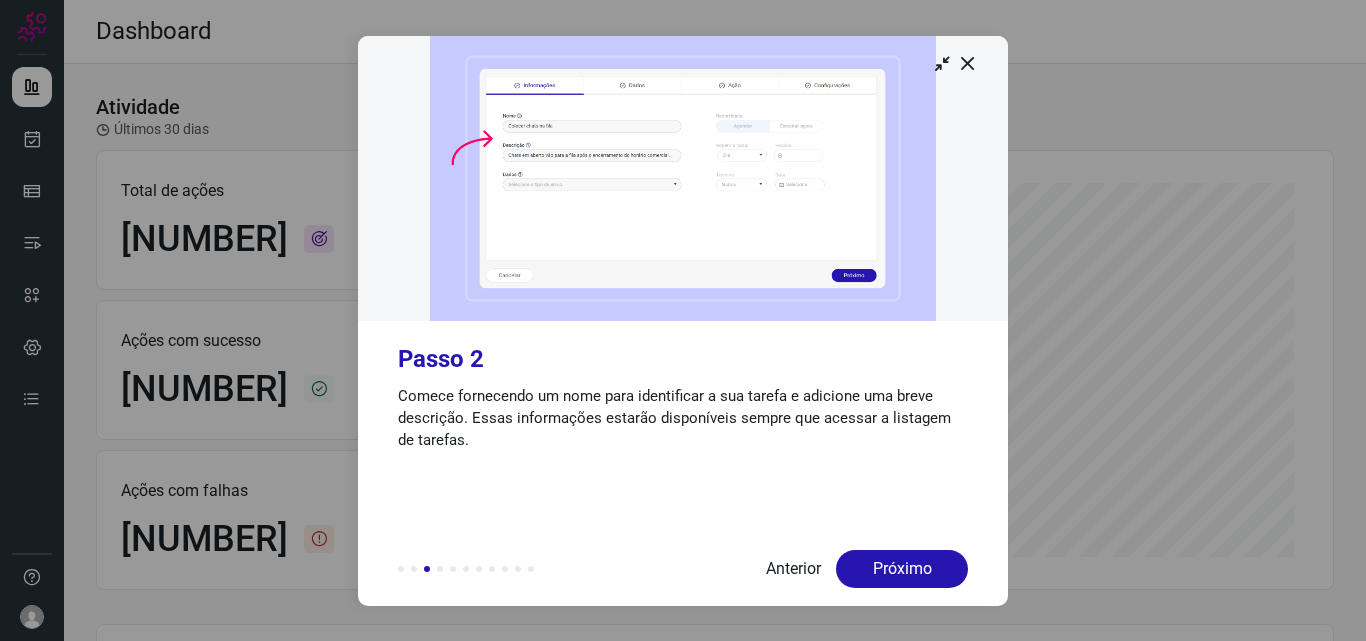 click on "Próximo" at bounding box center [902, 569] 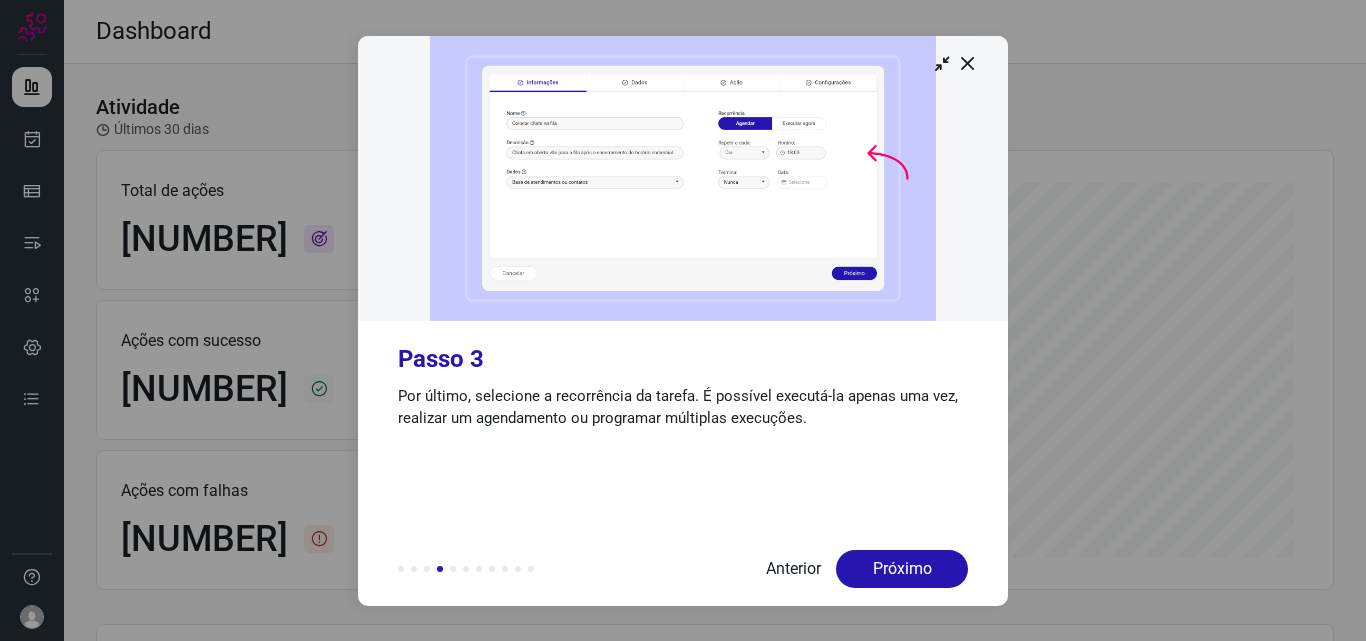 click on "Próximo" at bounding box center (902, 569) 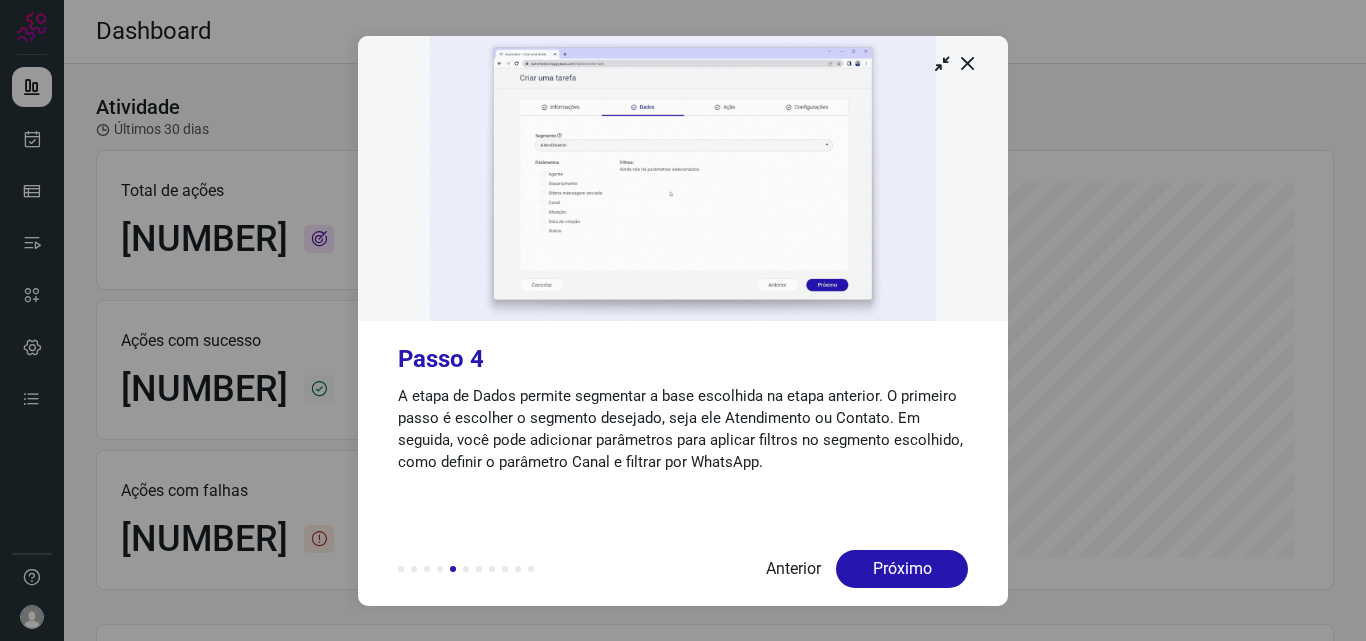 click on "Próximo" at bounding box center [902, 569] 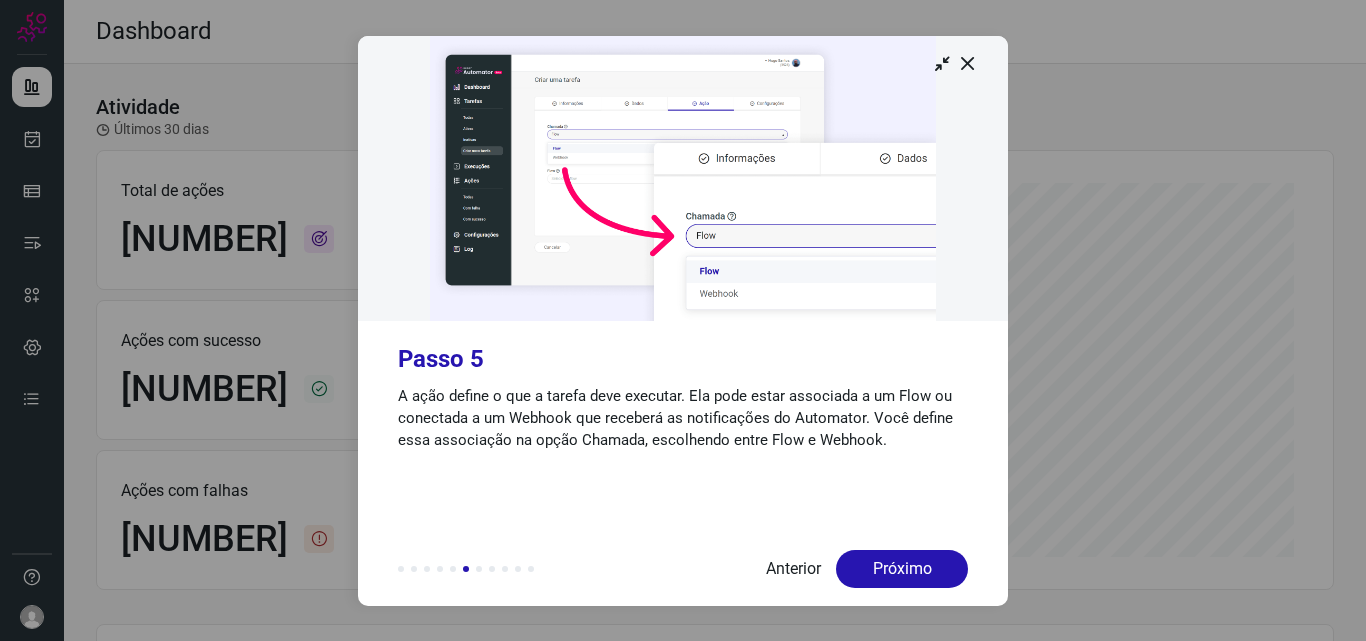 click on "Próximo" at bounding box center [902, 569] 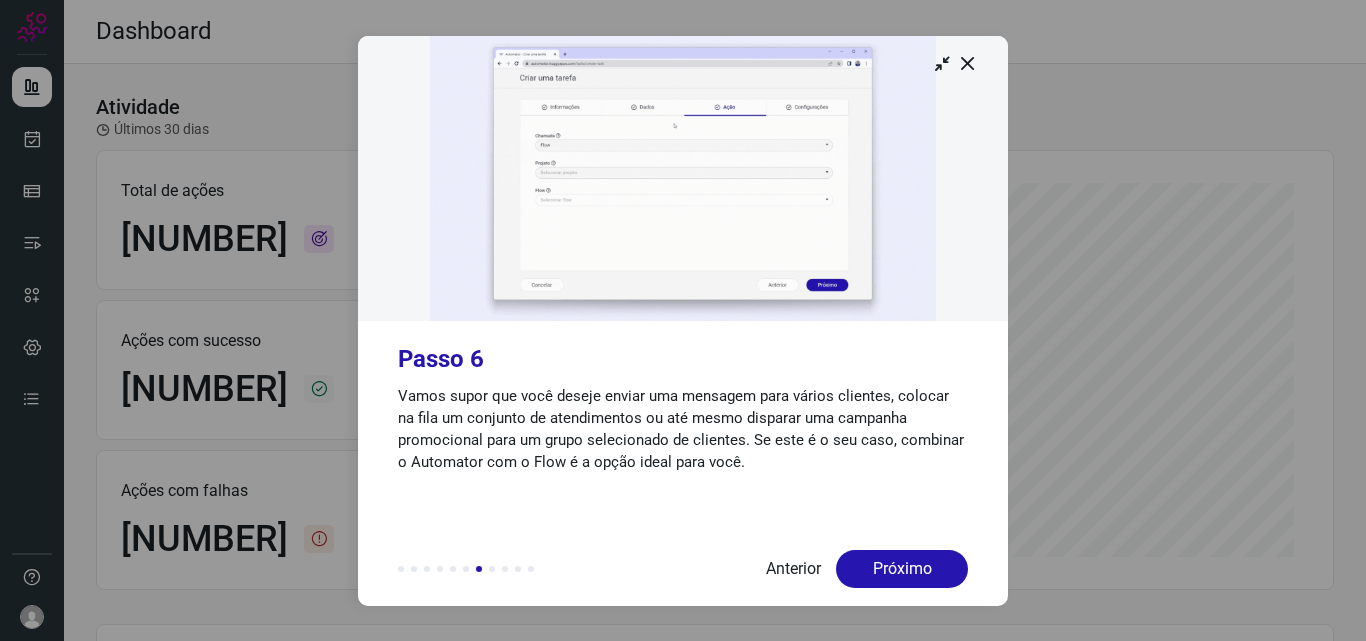 click on "Próximo" at bounding box center (902, 569) 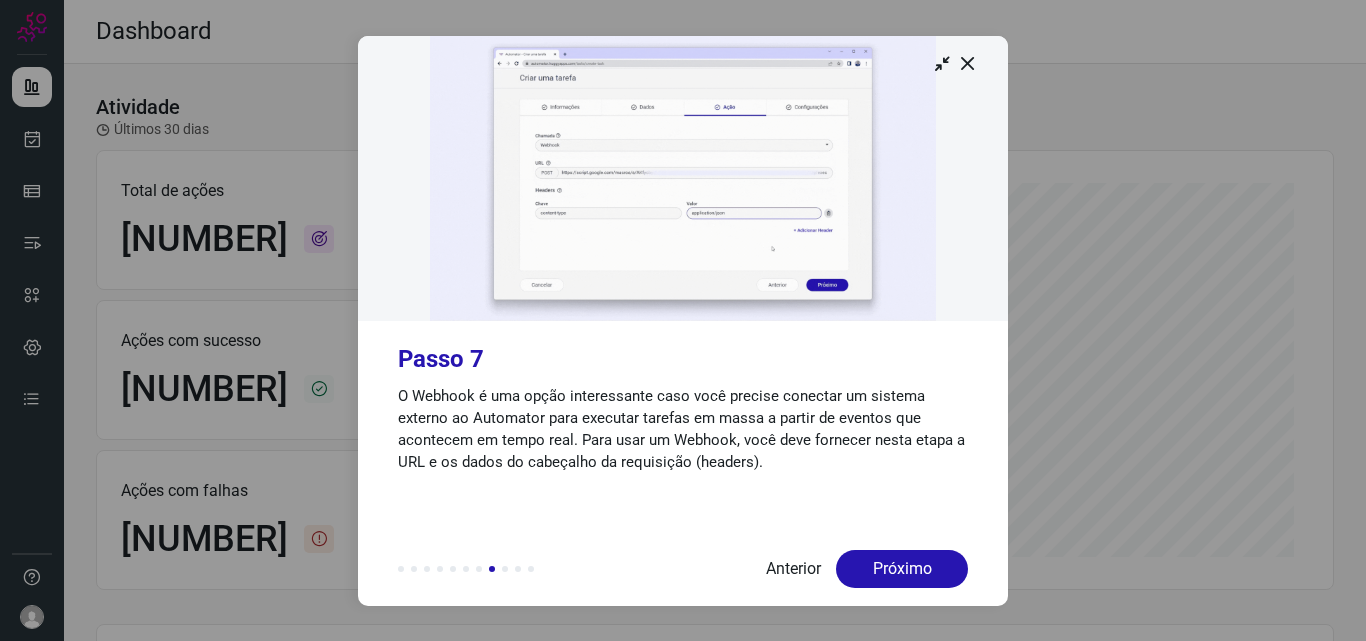 click on "Próximo" at bounding box center (902, 569) 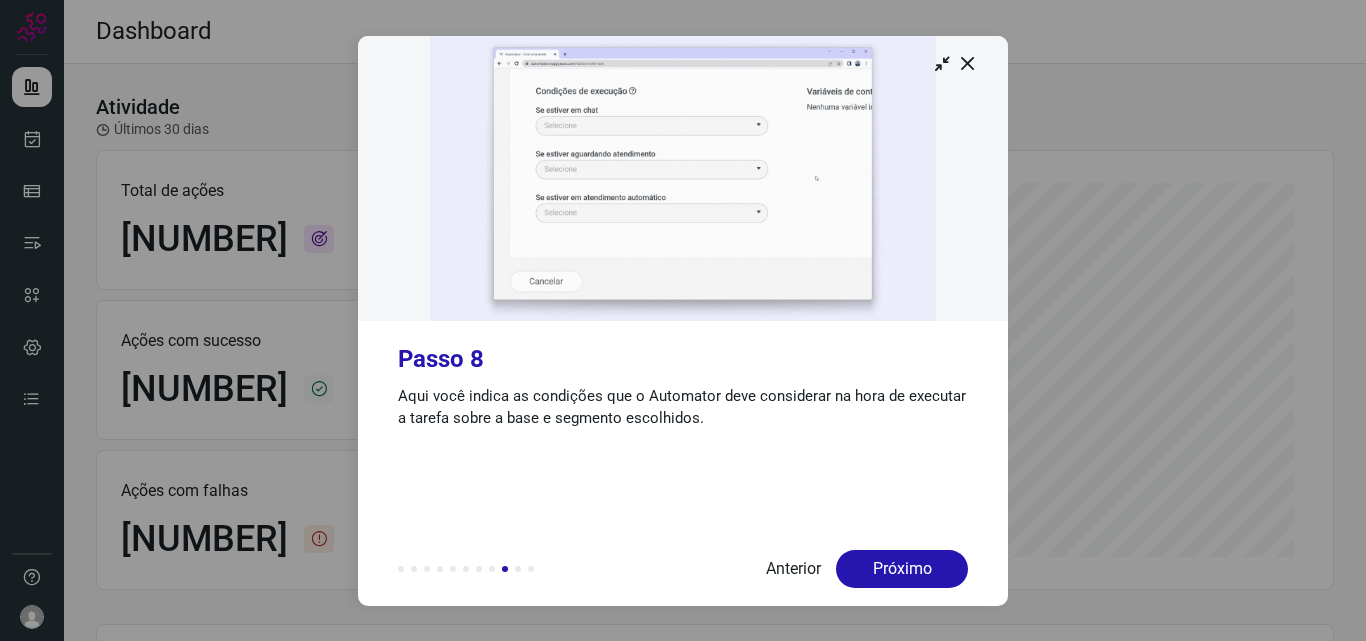 click on "Próximo" at bounding box center (902, 569) 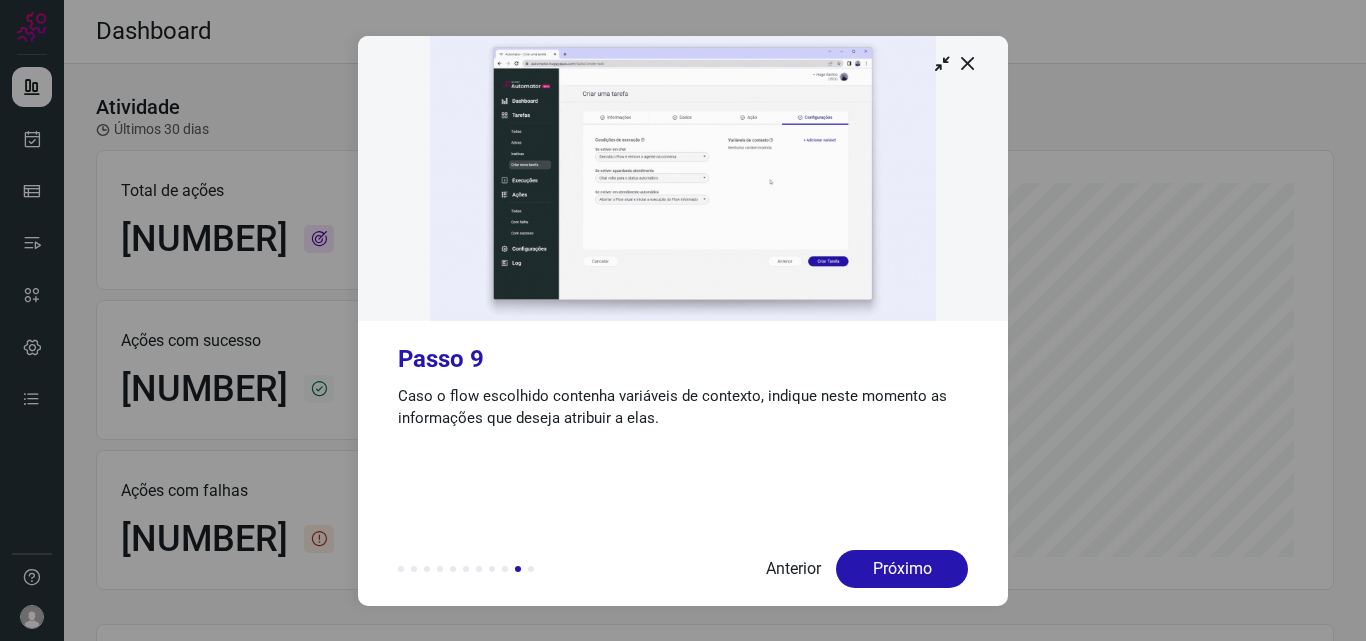 click on "Próximo" at bounding box center (902, 569) 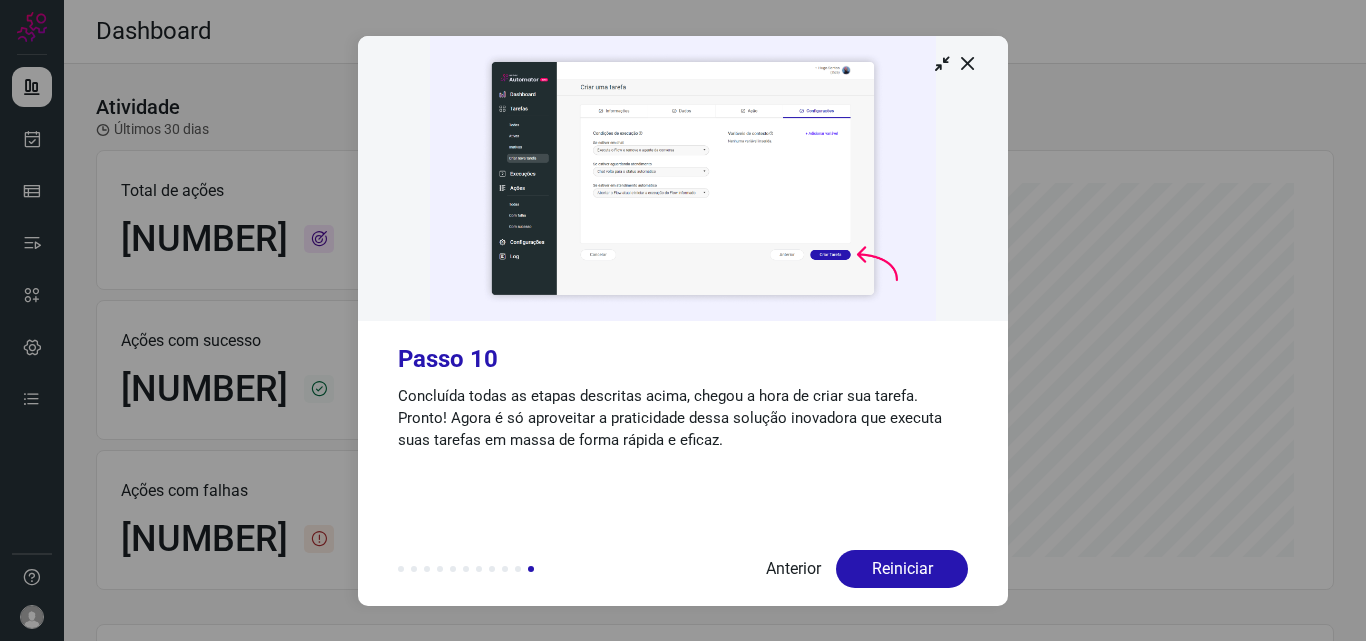 click on "Reiniciar" at bounding box center [902, 569] 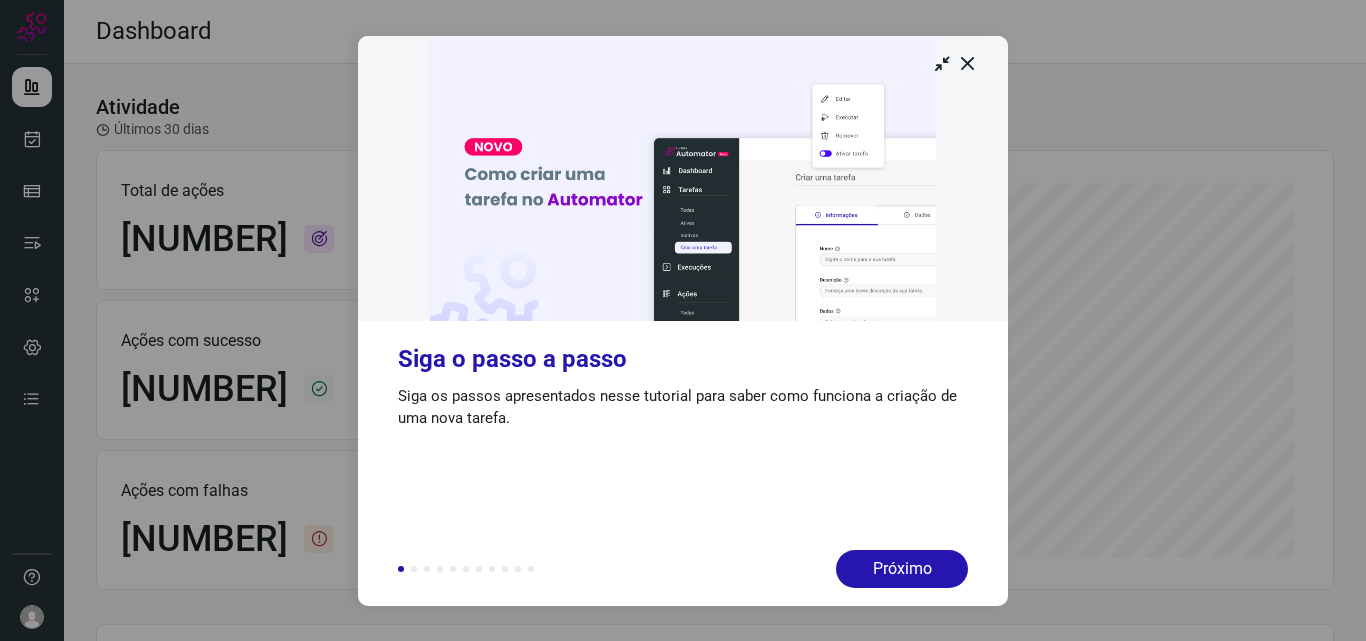 click on "Próximo" at bounding box center (902, 569) 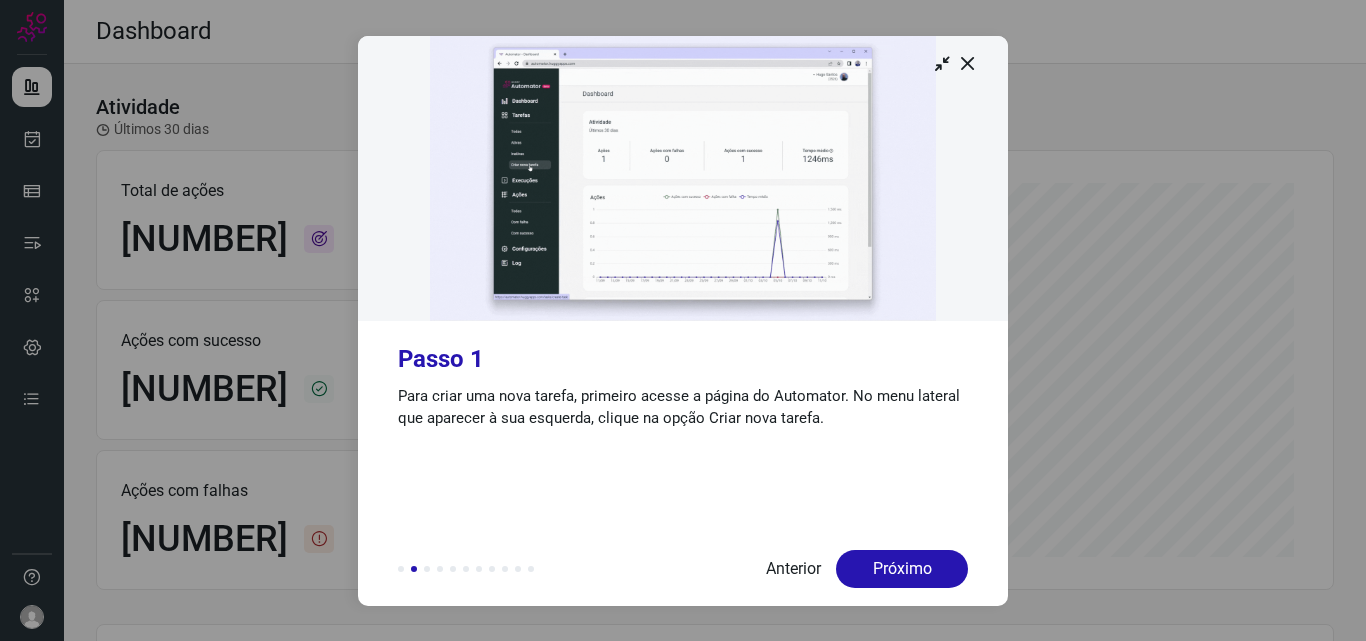 click on "Próximo" at bounding box center [902, 569] 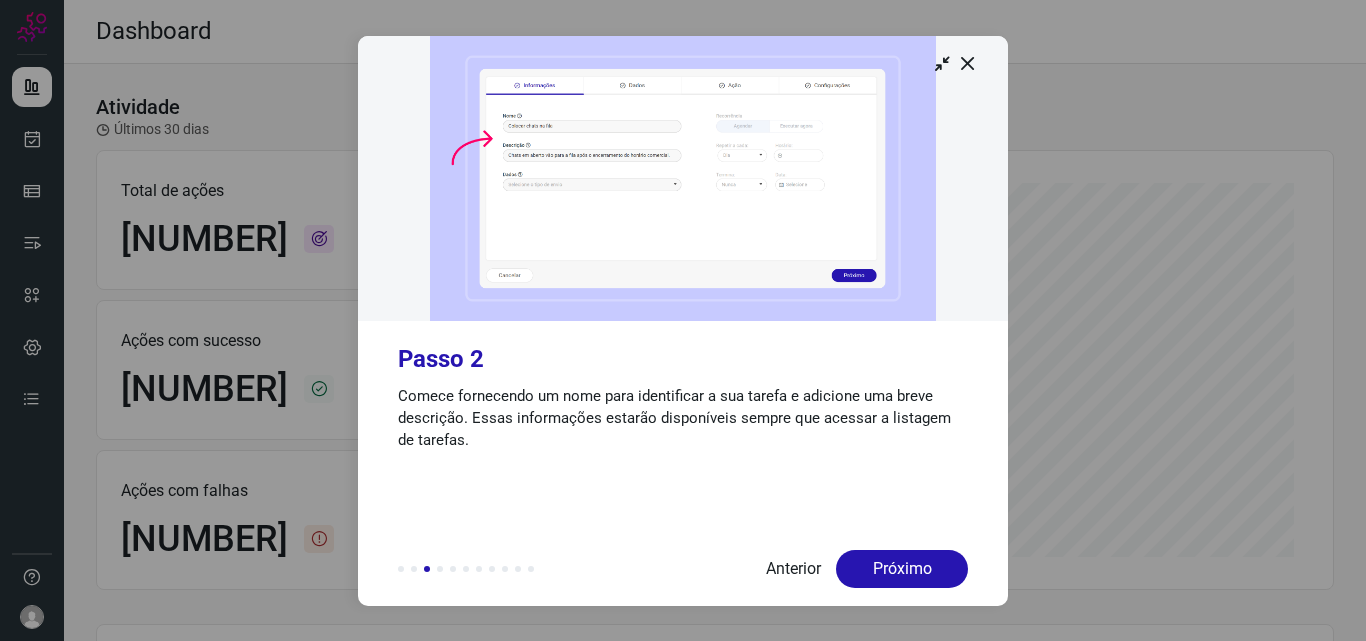 click on "Próximo" at bounding box center (902, 569) 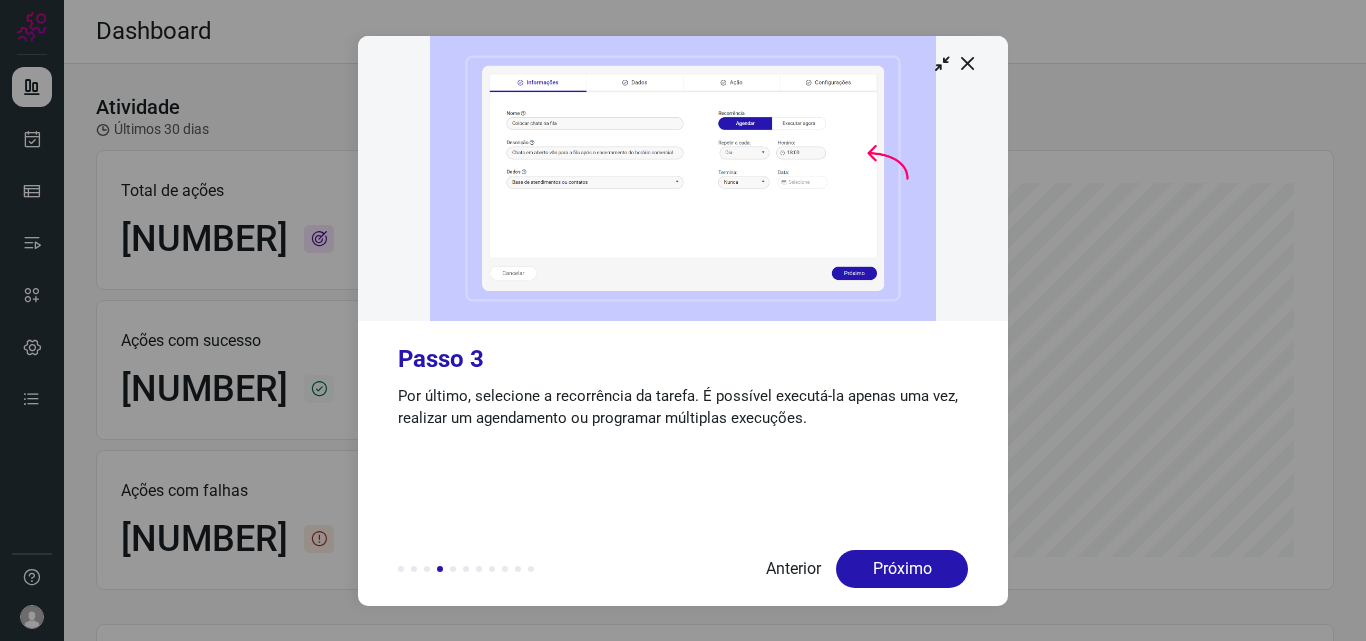 click on "Próximo" at bounding box center (902, 569) 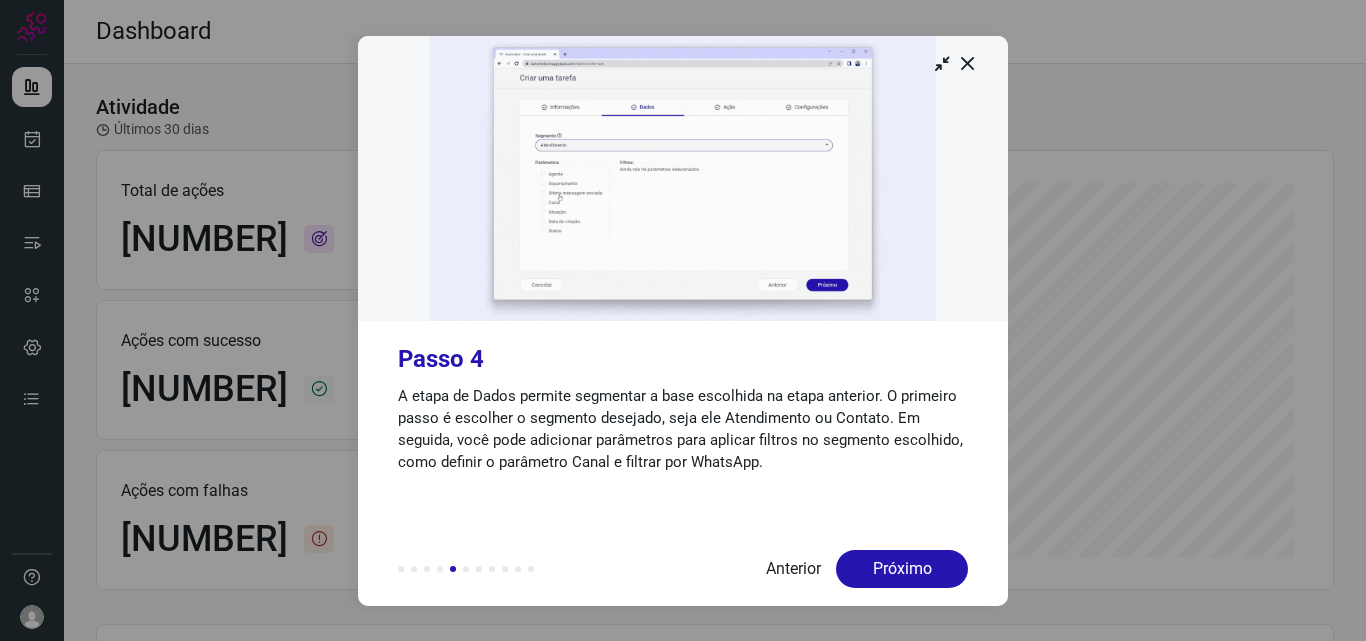 click on "Próximo" at bounding box center [902, 569] 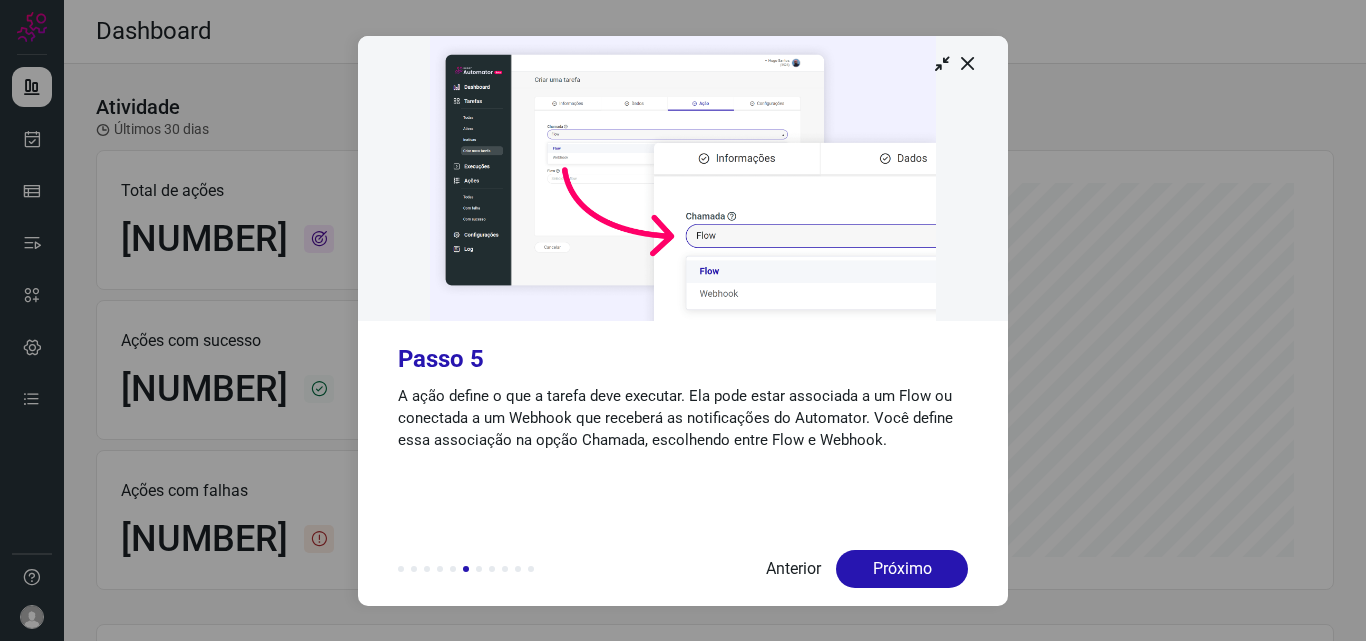 click on "Próximo" at bounding box center [902, 569] 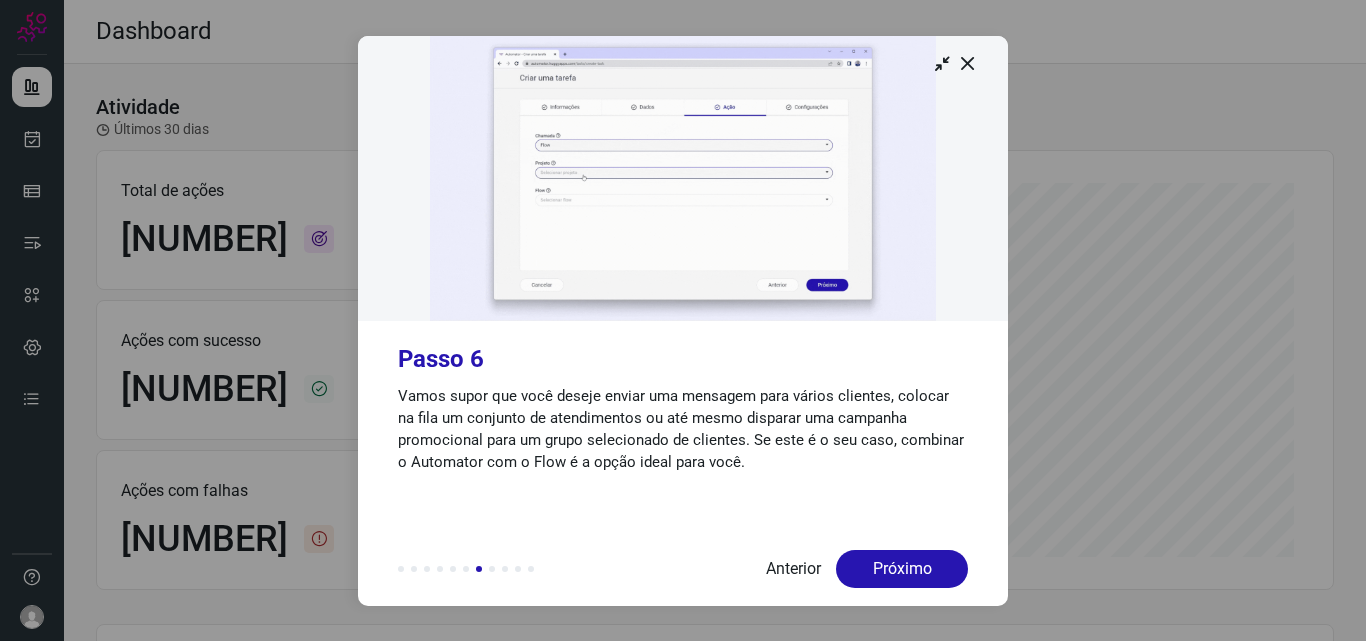 click on "Próximo" at bounding box center (902, 569) 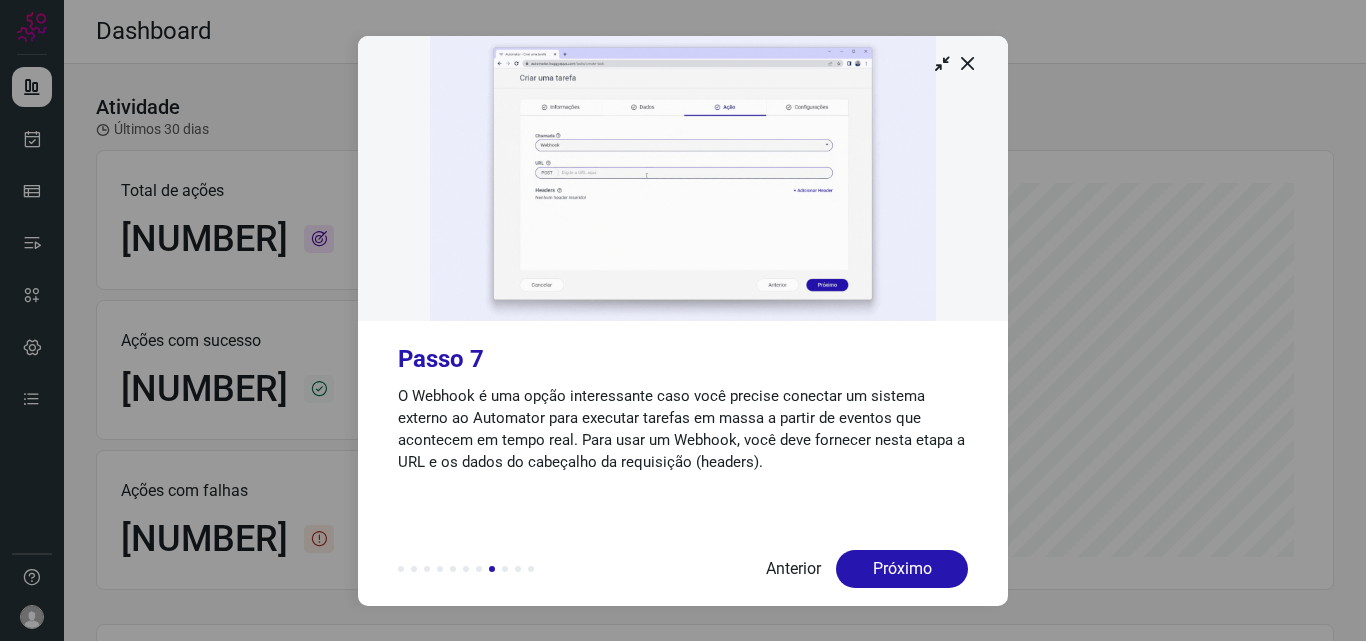 click on "Próximo" at bounding box center [902, 569] 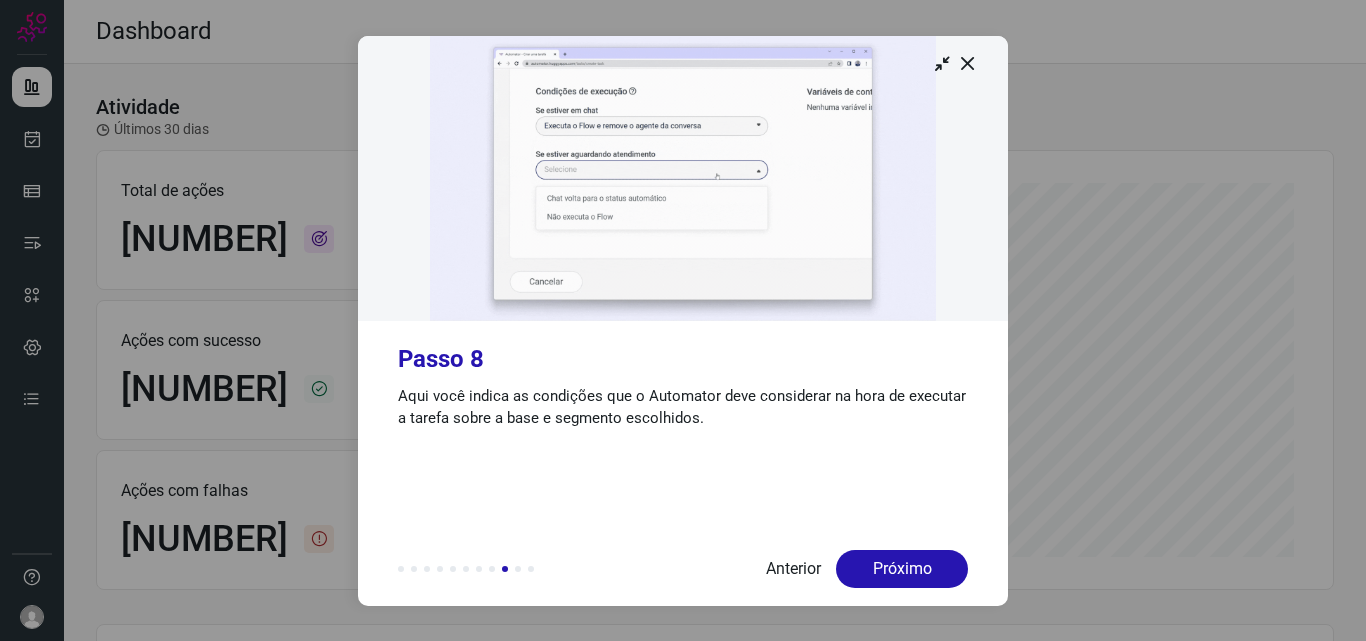 click on "Próximo" at bounding box center (902, 569) 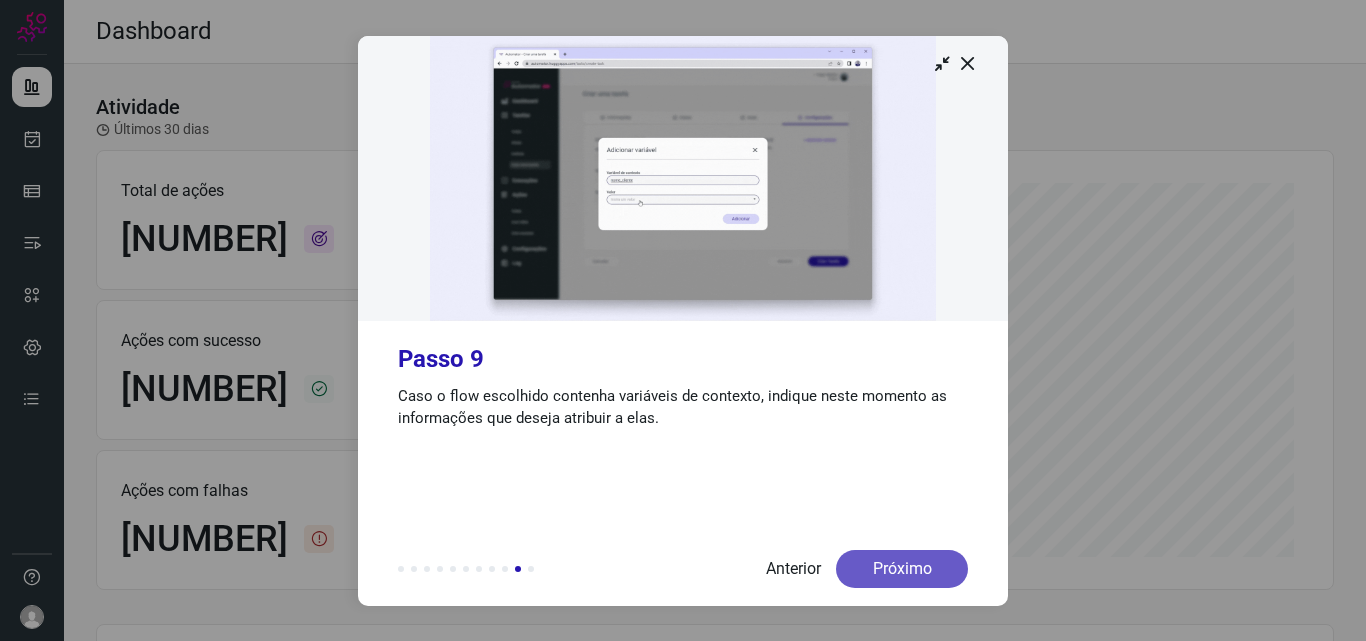 click on "Próximo" at bounding box center [902, 569] 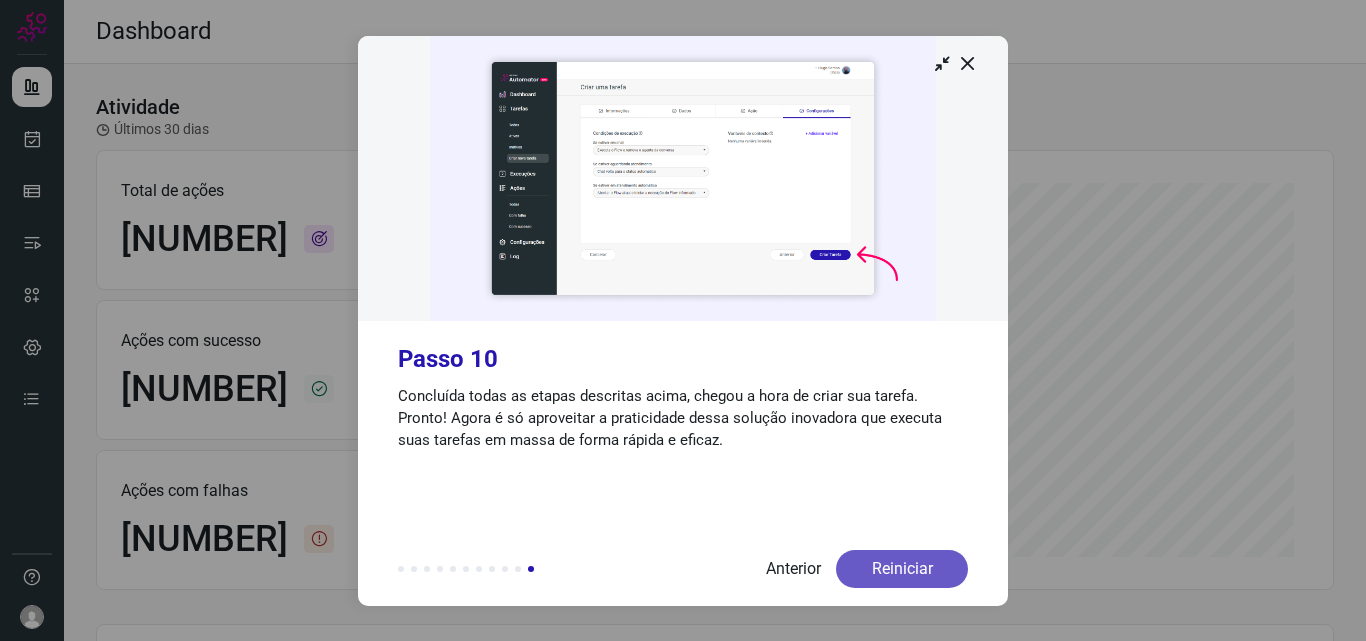 click on "Reiniciar" at bounding box center [902, 569] 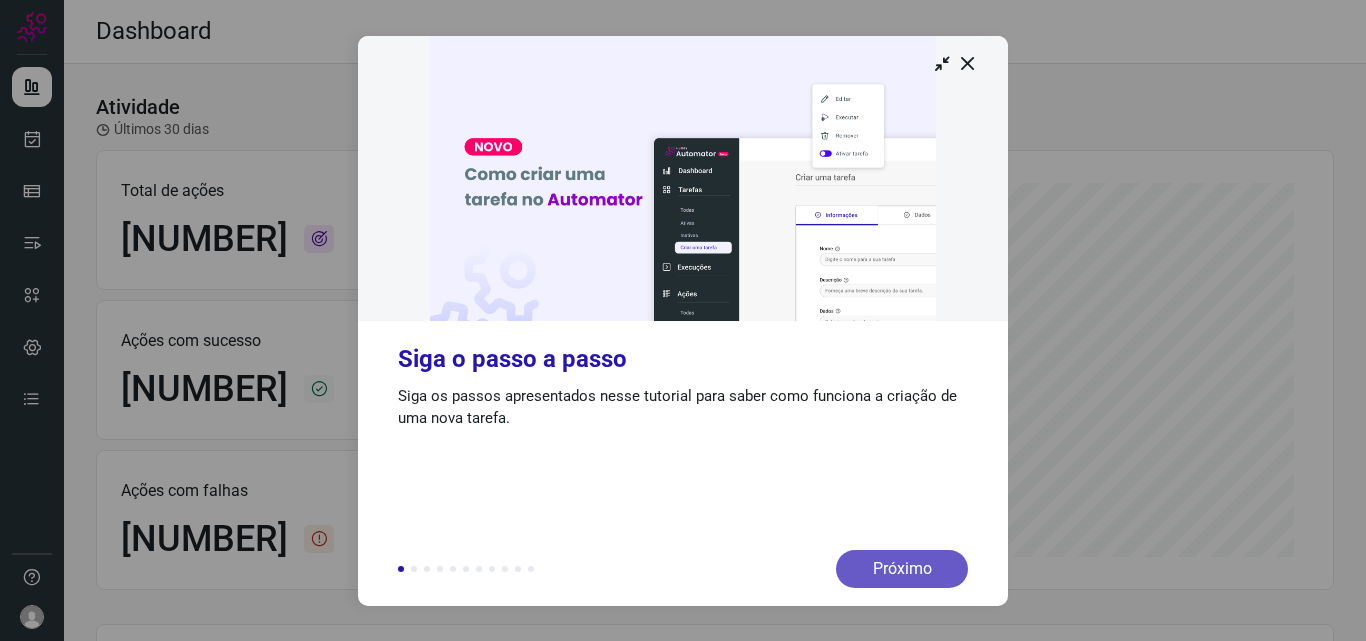 click on "Próximo" at bounding box center [902, 569] 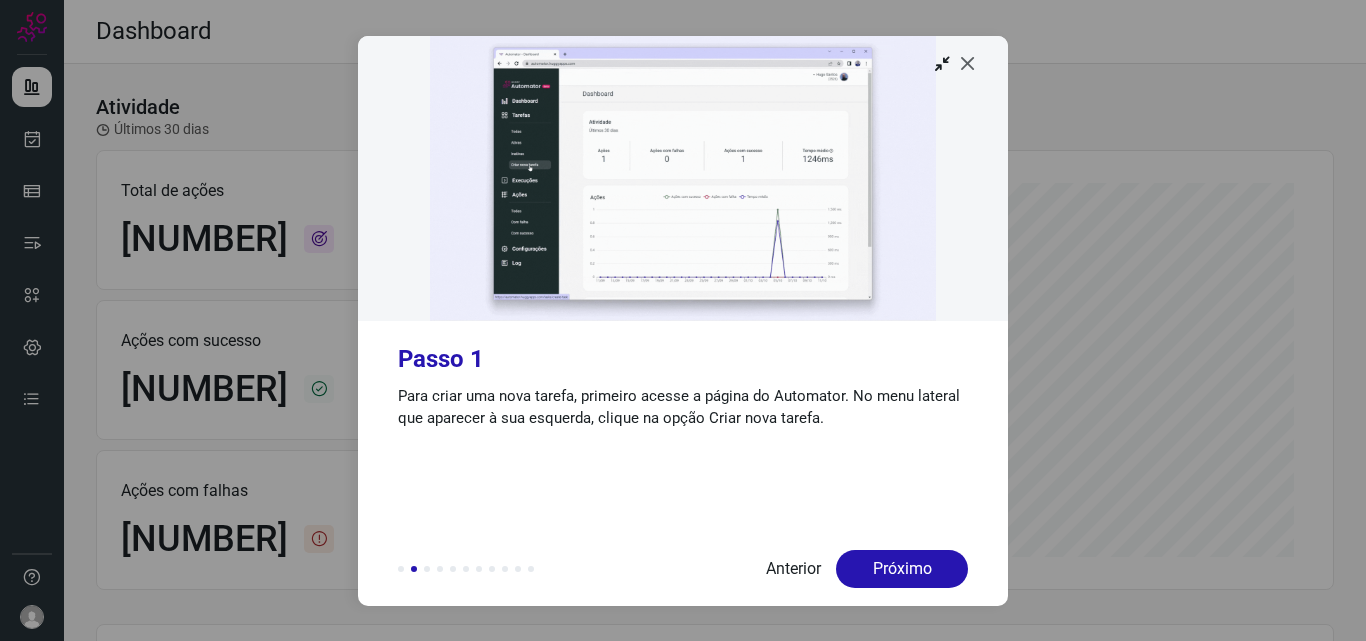 click at bounding box center [968, 63] 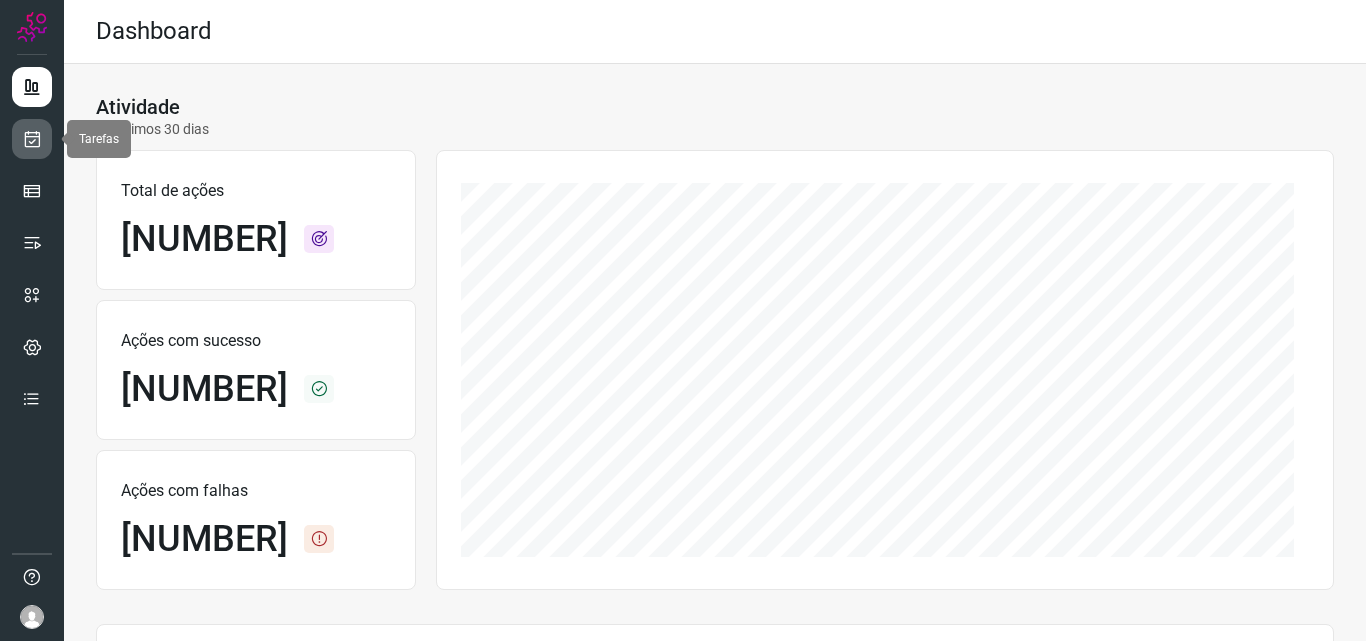 click at bounding box center (32, 139) 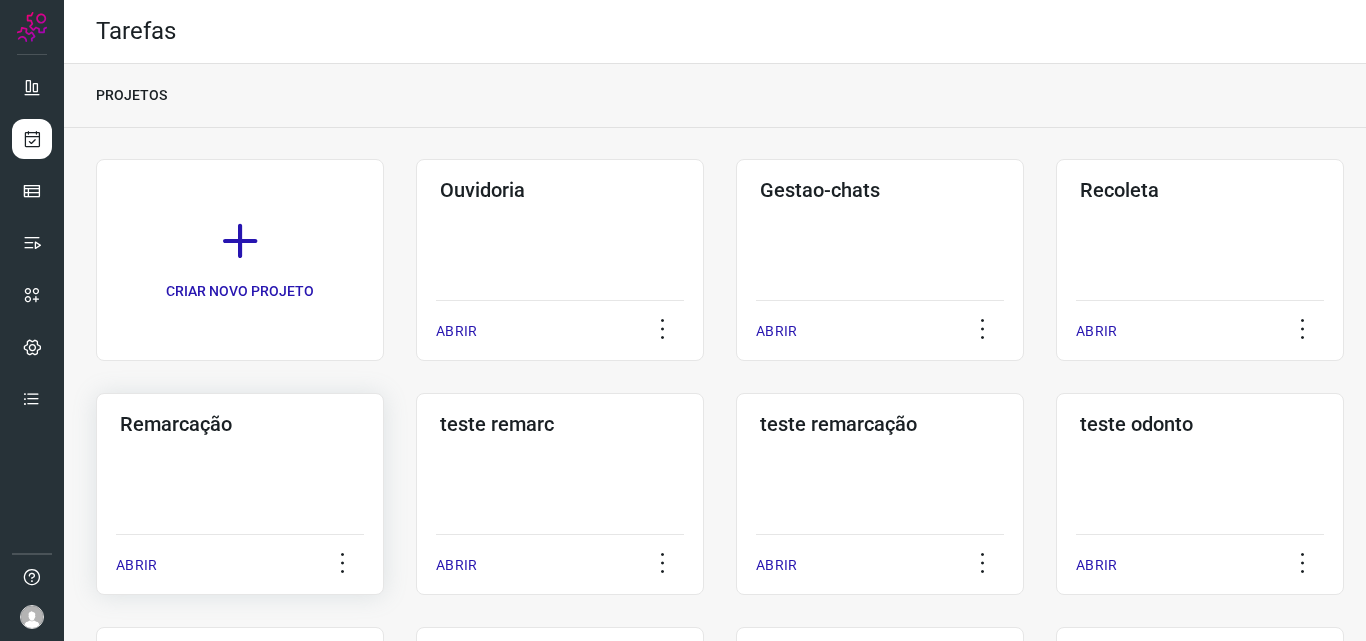 click on "Remarcação" at bounding box center [240, 424] 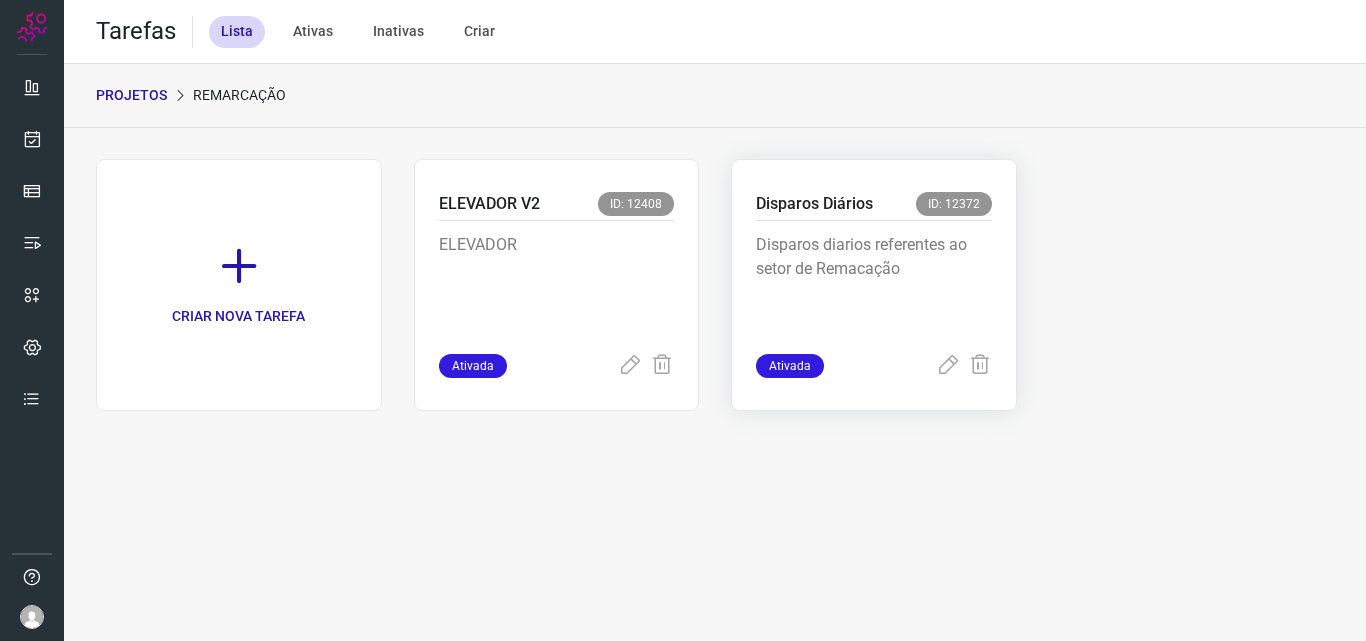 click on "Disparos Diários" at bounding box center [814, 204] 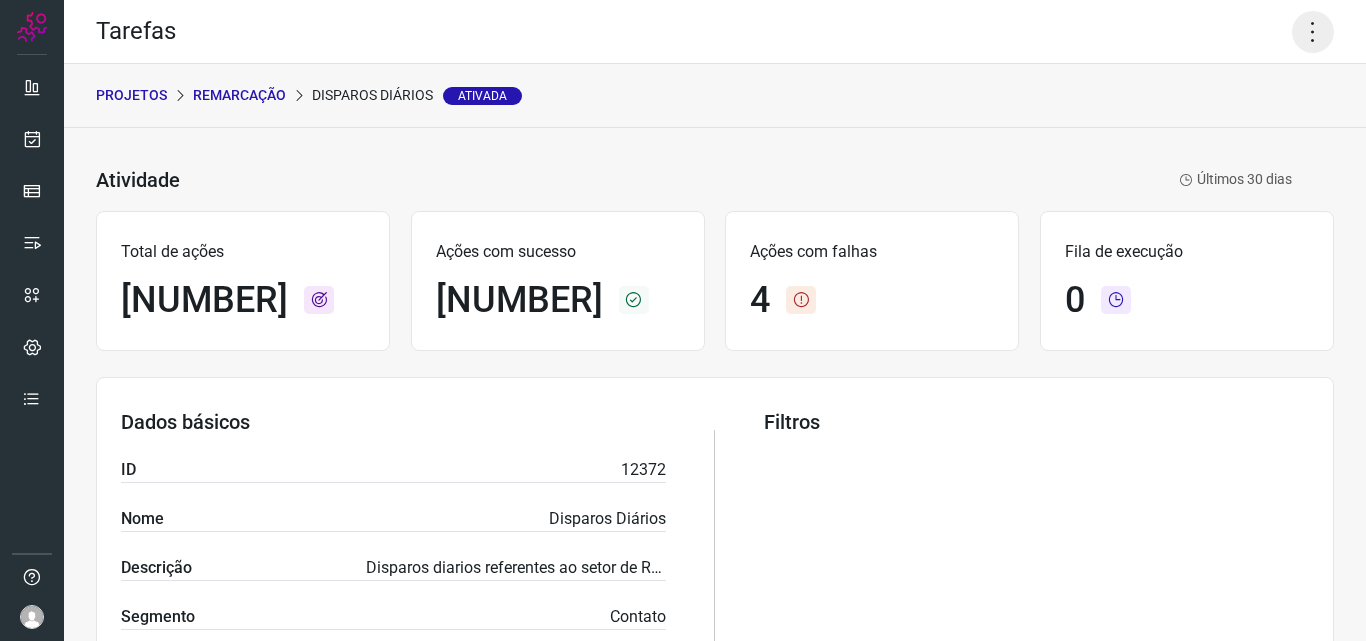 click 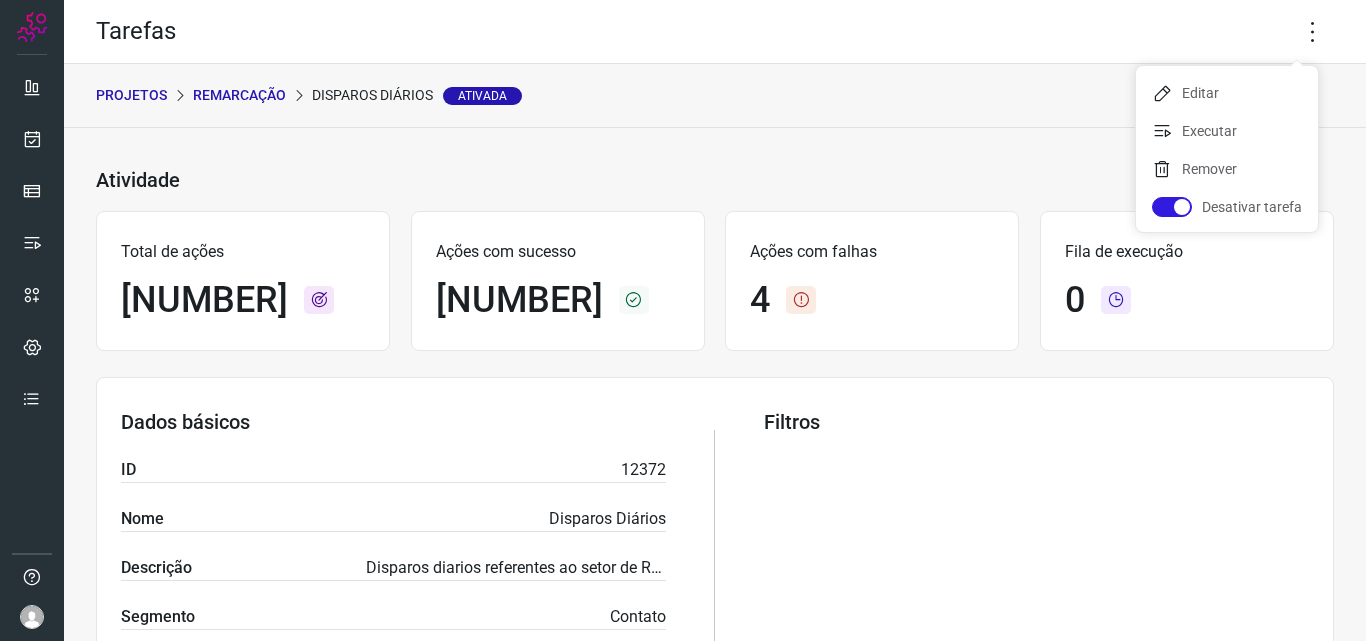 click on "PROJETOS  Remarcação Disparos Diários  Ativada" at bounding box center [715, 96] 